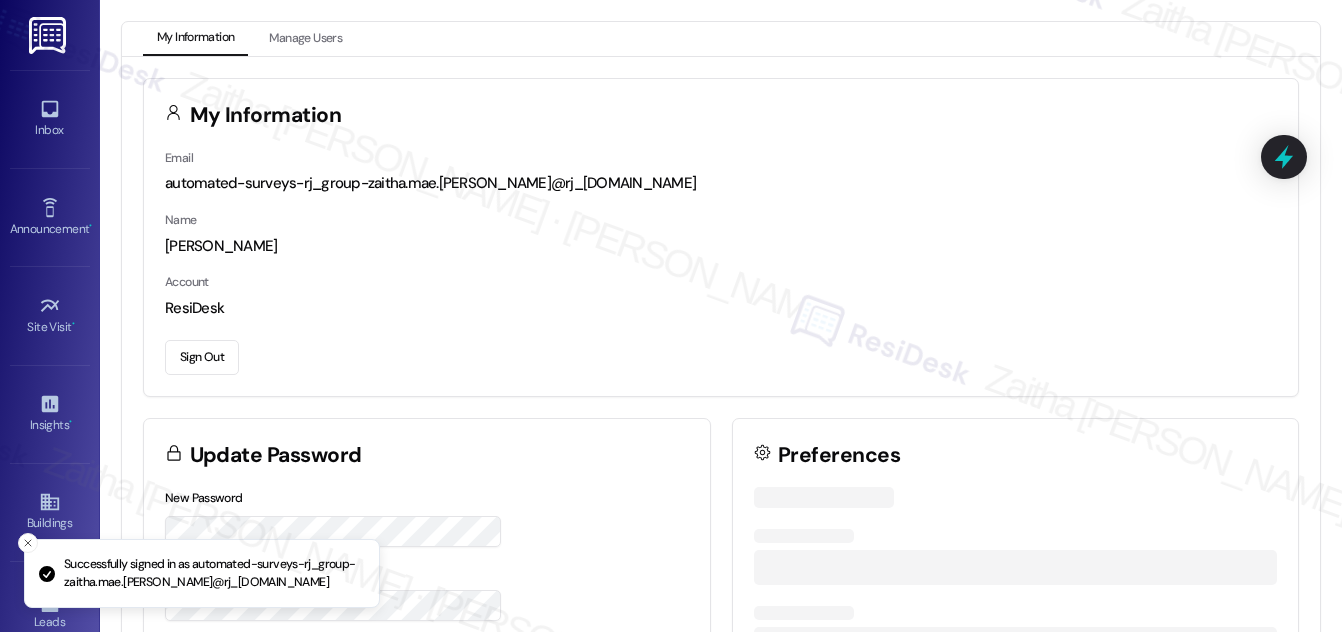 scroll, scrollTop: 0, scrollLeft: 0, axis: both 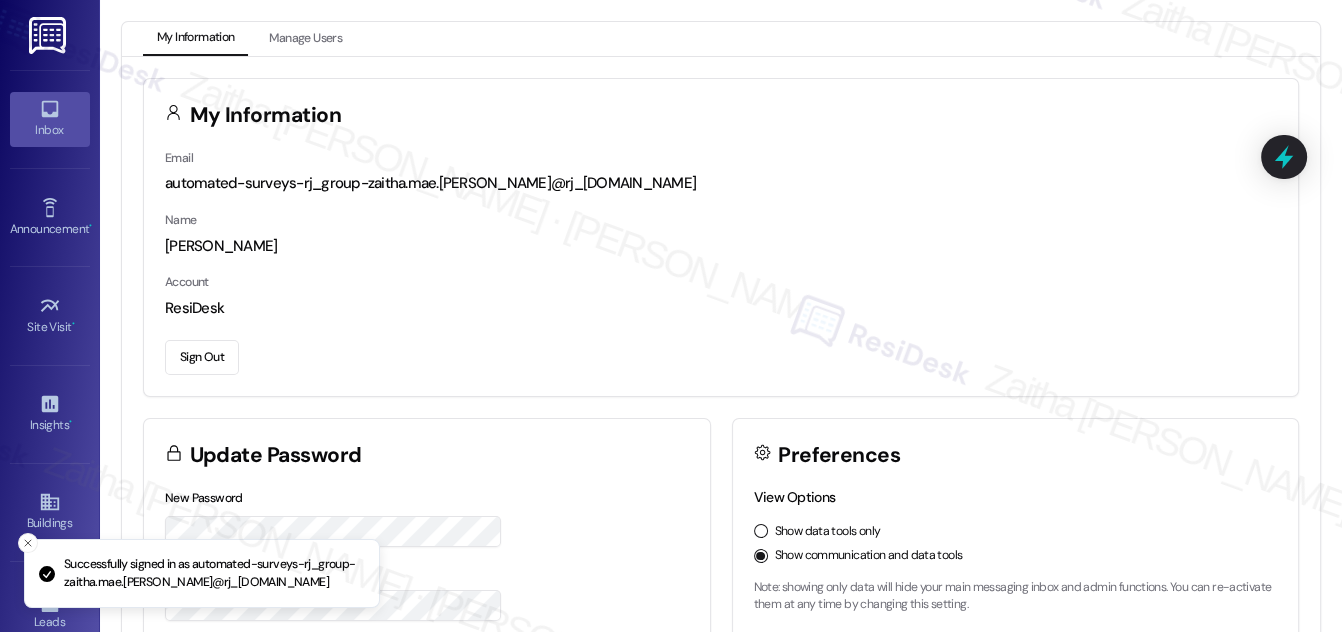 click on "Inbox" at bounding box center [50, 130] 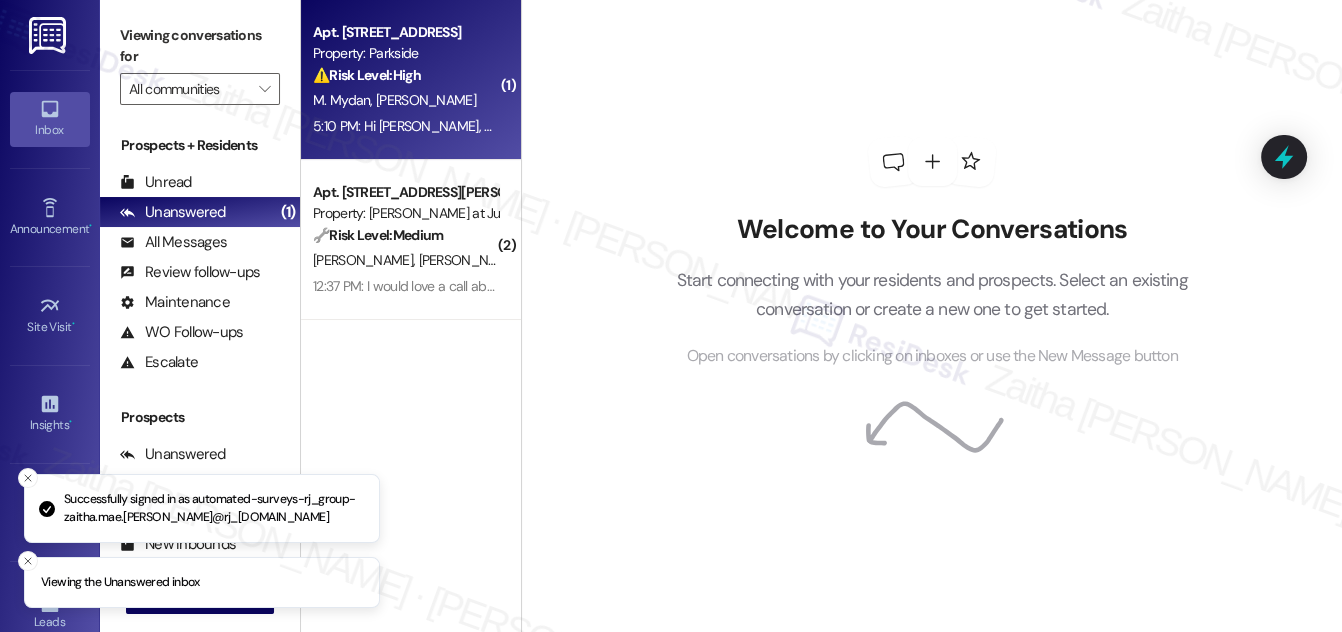 click on "M. [PERSON_NAME]" at bounding box center (405, 100) 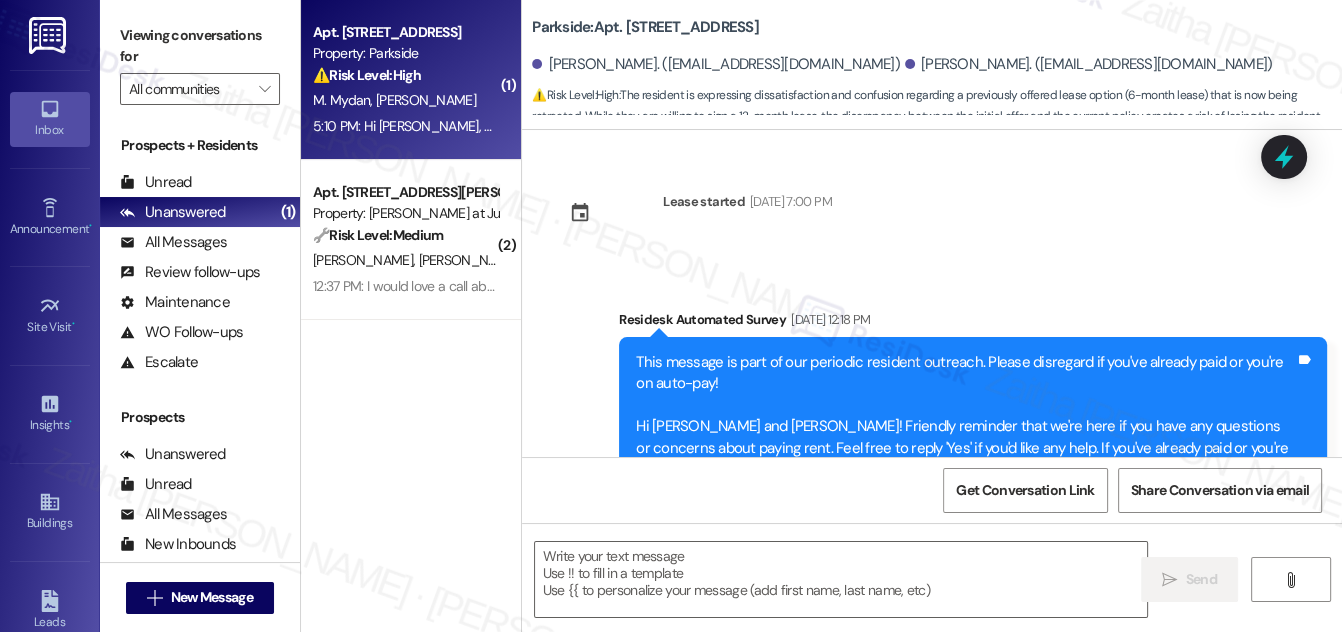 scroll, scrollTop: 16436, scrollLeft: 0, axis: vertical 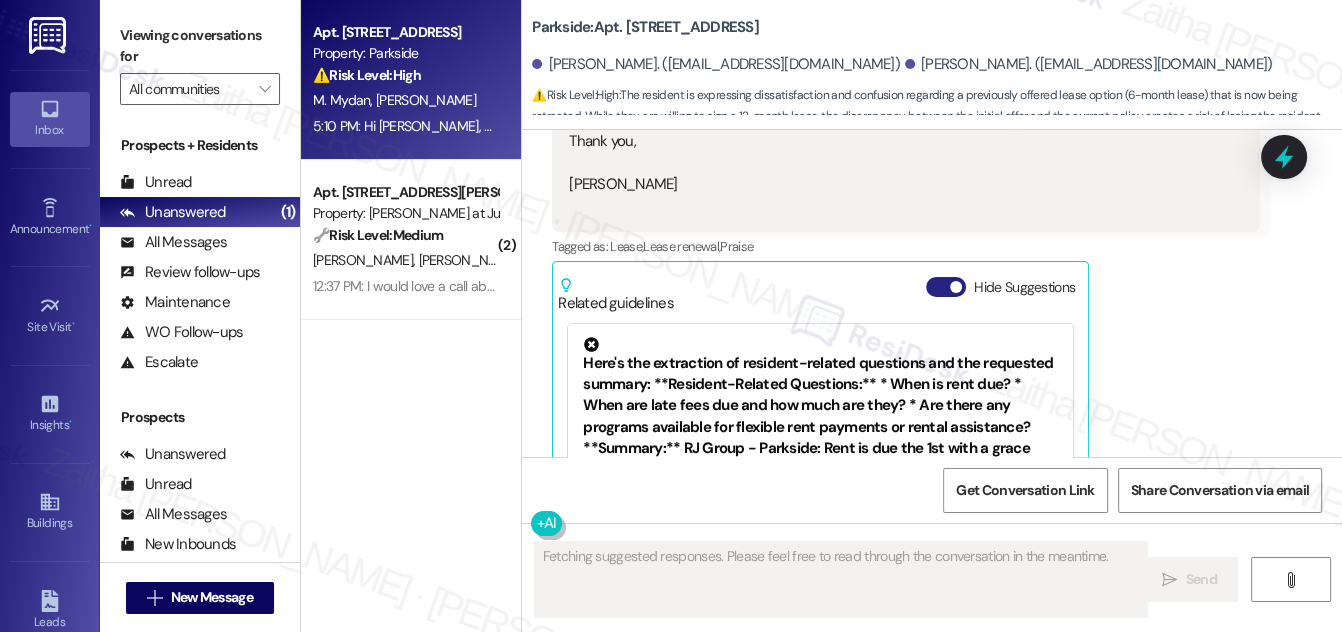click on "Hide Suggestions" at bounding box center (946, 287) 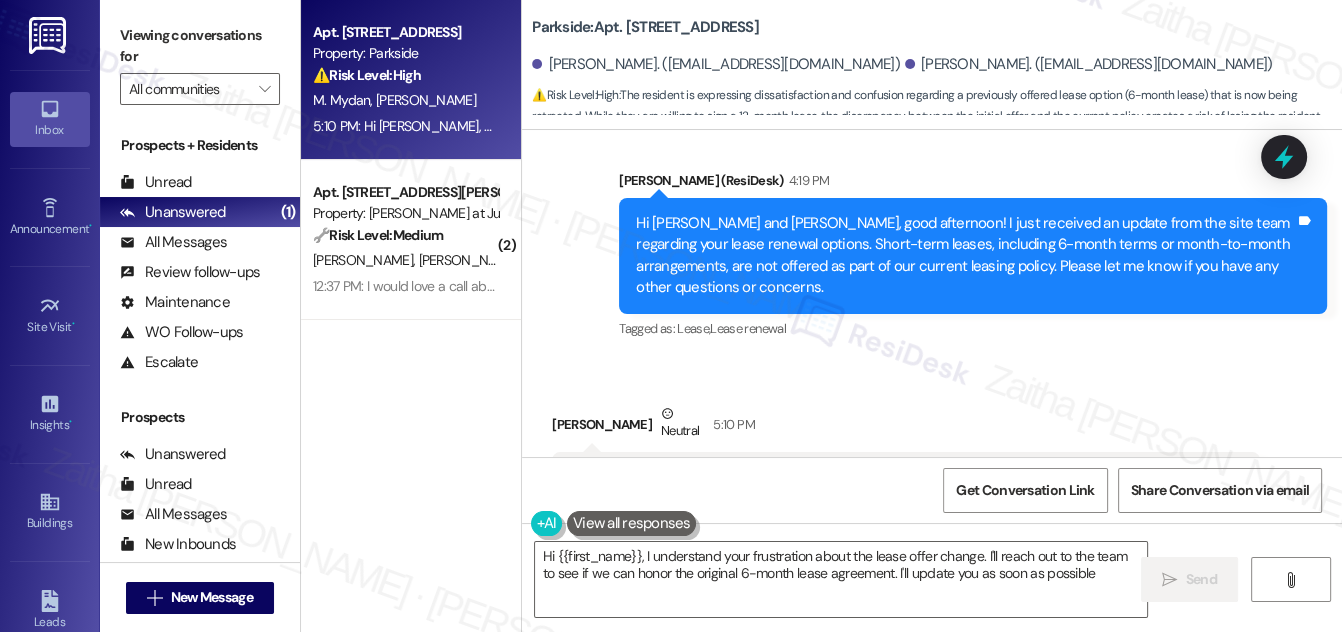 type on "Hi {{first_name}}, I understand your frustration about the lease offer change. I'll reach out to the team to see if we can honor the original 6-month lease agreement. I'll update you as soon as possible!" 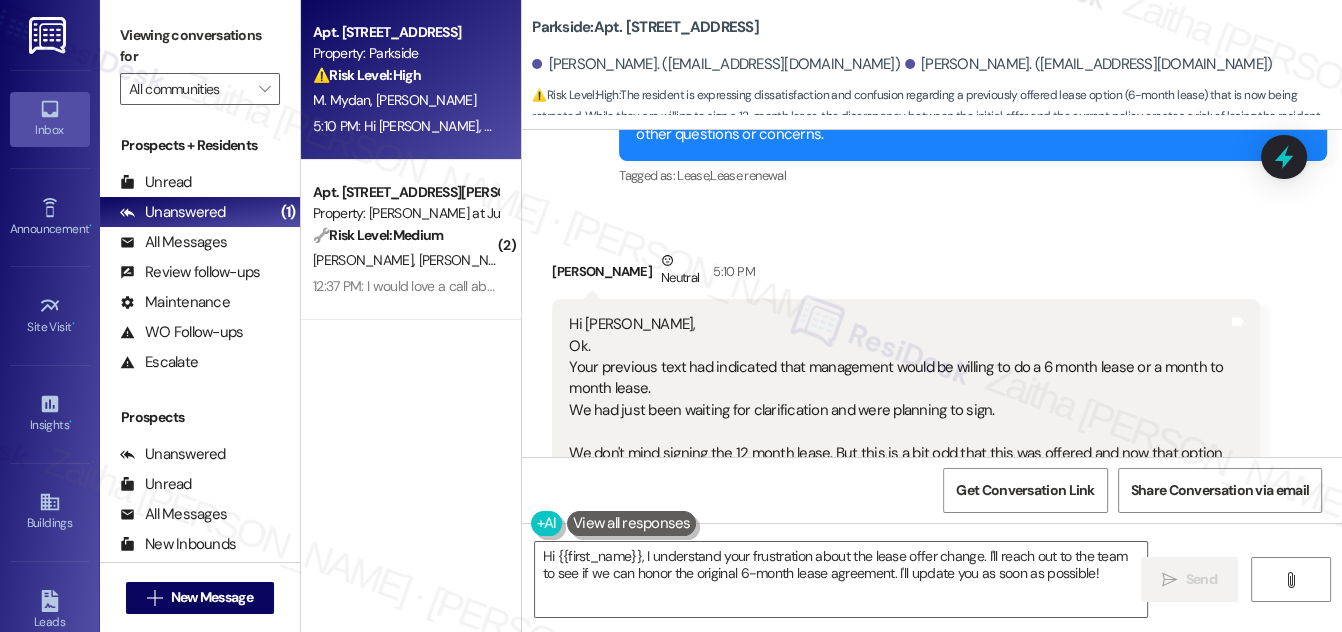 scroll, scrollTop: 15911, scrollLeft: 0, axis: vertical 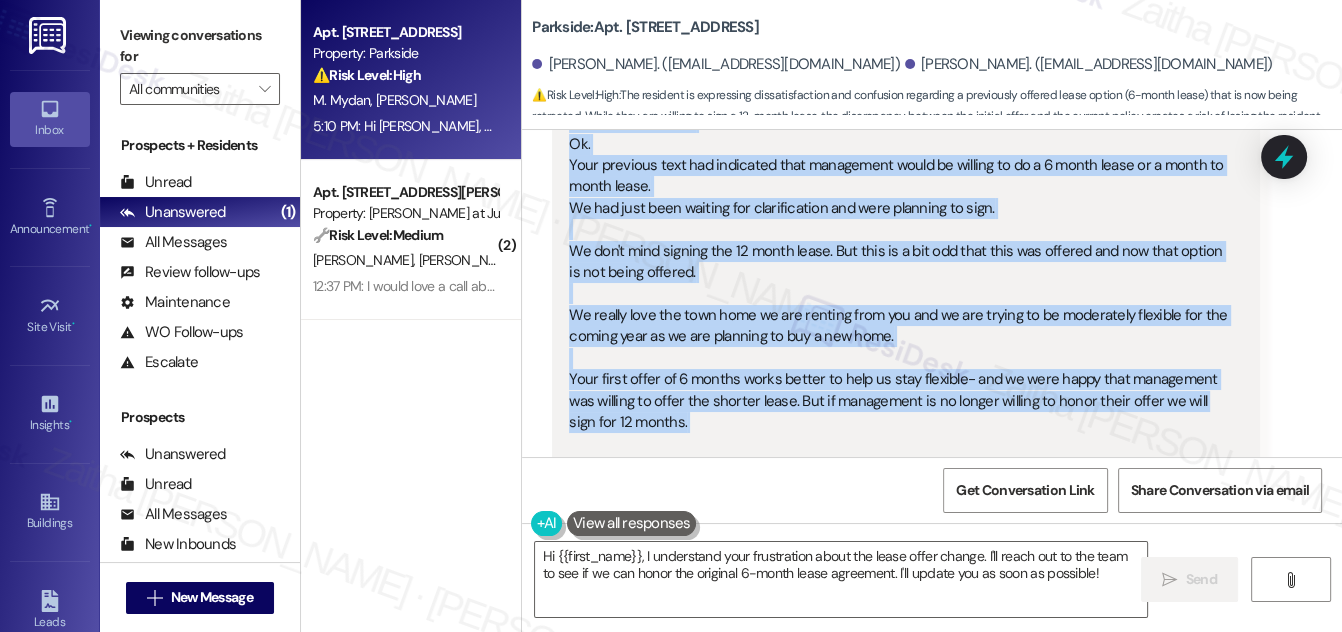 drag, startPoint x: 571, startPoint y: 186, endPoint x: 721, endPoint y: 306, distance: 192.09373 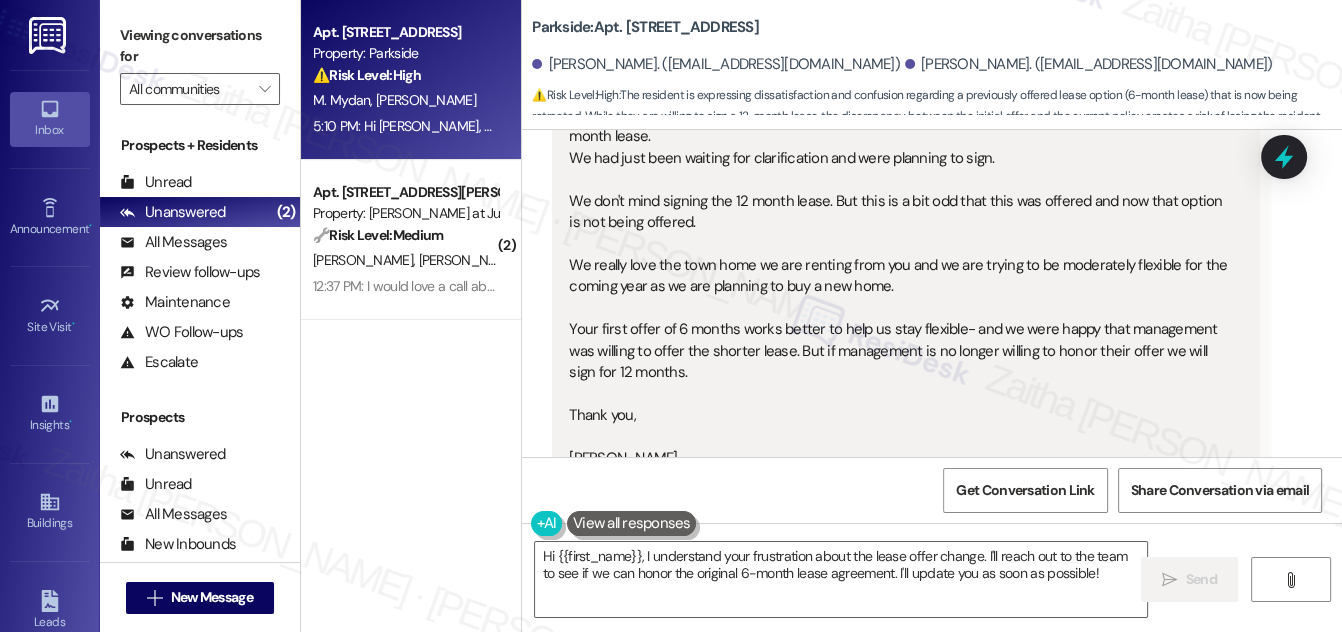 scroll, scrollTop: 16184, scrollLeft: 0, axis: vertical 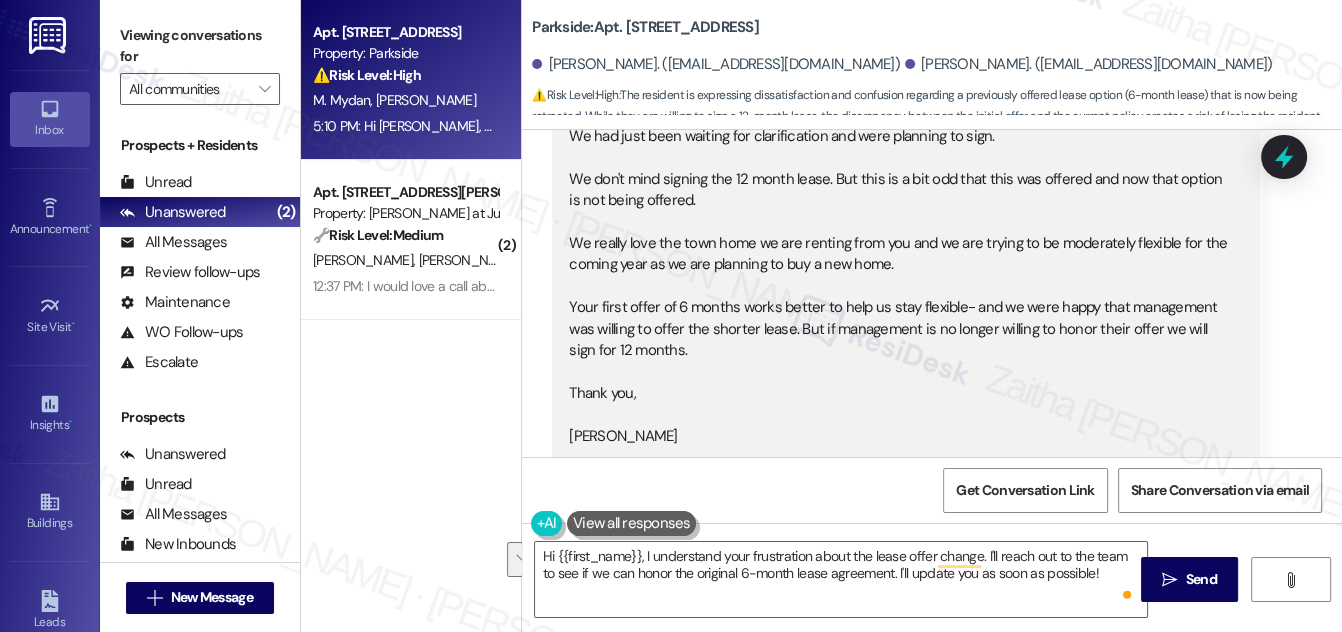 drag, startPoint x: 675, startPoint y: 570, endPoint x: 1108, endPoint y: 279, distance: 521.69916 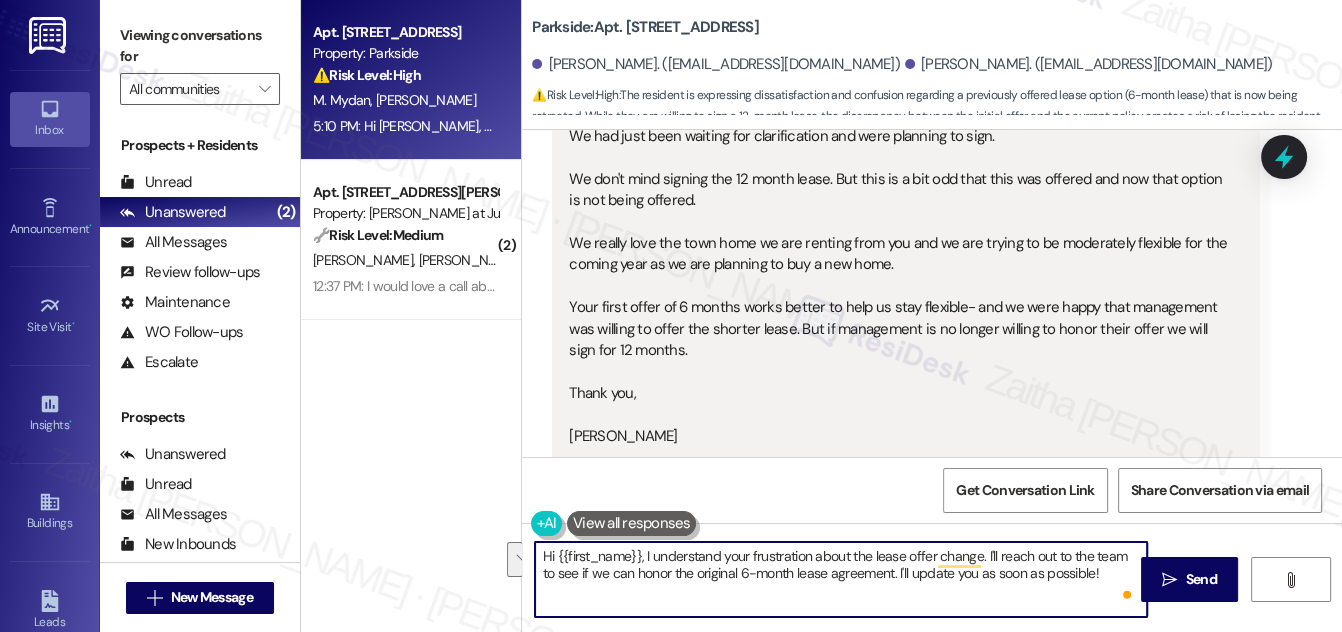 drag, startPoint x: 541, startPoint y: 553, endPoint x: 1089, endPoint y: 607, distance: 550.6542 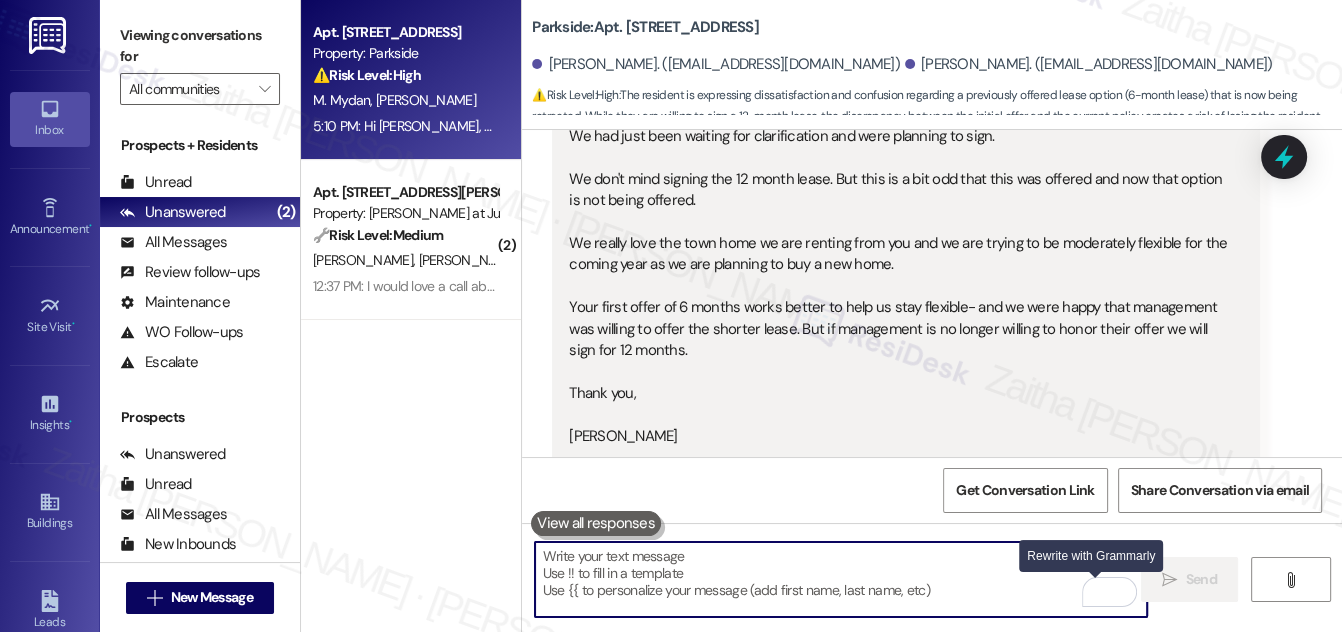 paste on "I sincerely apologize for the confusion. I understand your position and truly appreciate your flexibility. I’ll check with the team regarding the earlier lease options and follow up with you as soon as I have clarity." 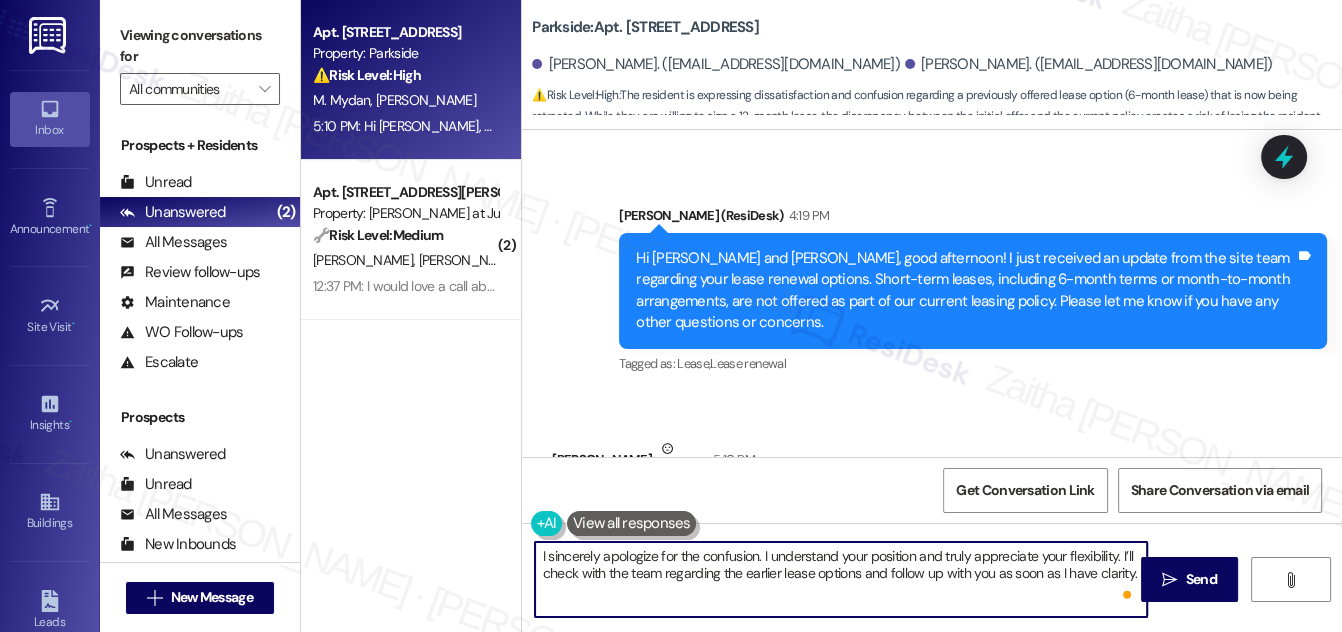 scroll, scrollTop: 15820, scrollLeft: 0, axis: vertical 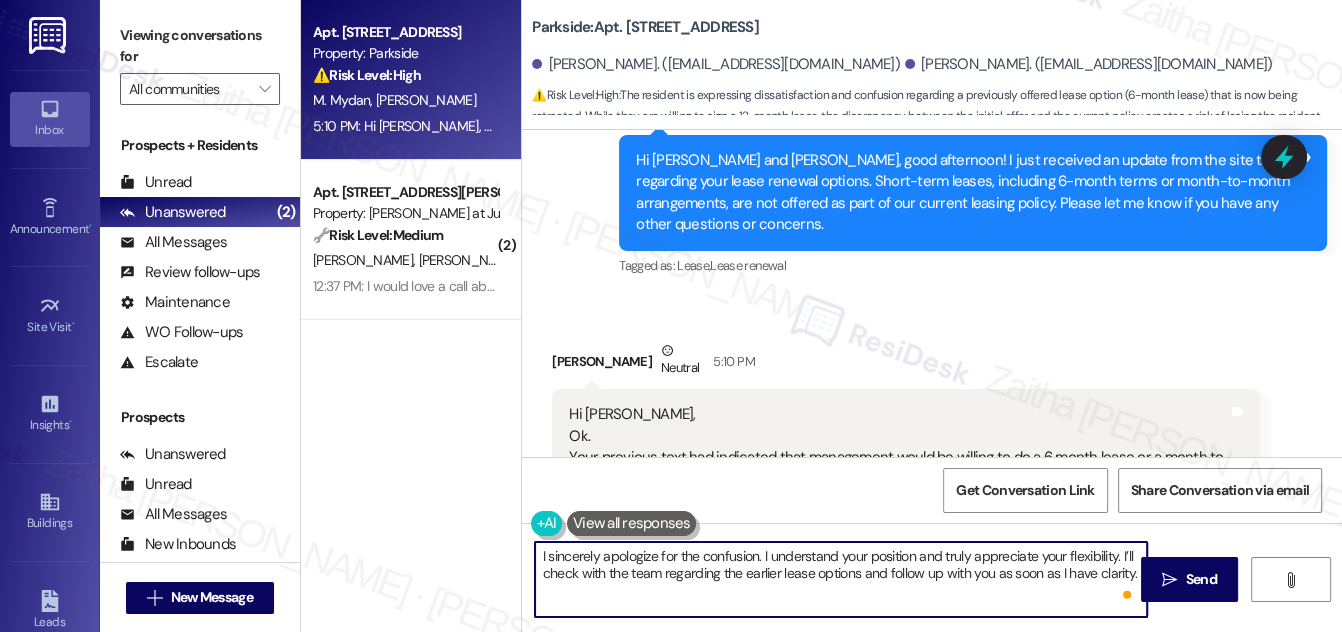 click on "[PERSON_NAME]   Neutral 5:10 PM" at bounding box center (906, 364) 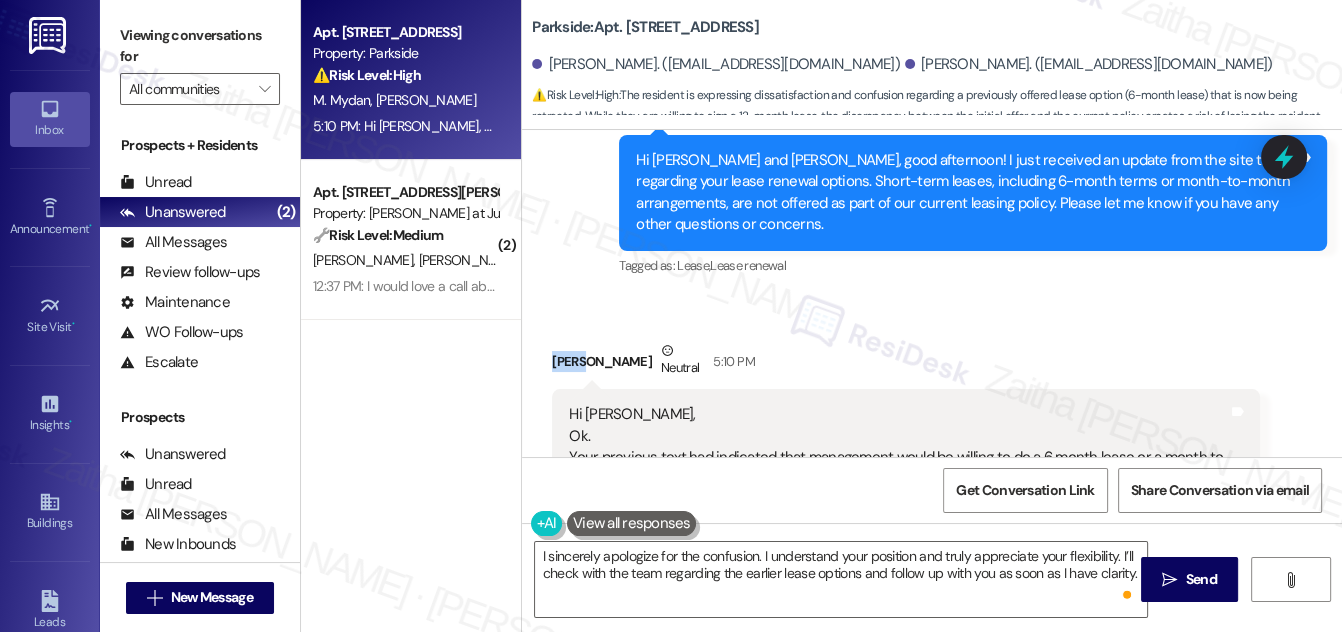 click on "[PERSON_NAME]   Neutral 5:10 PM" at bounding box center [906, 364] 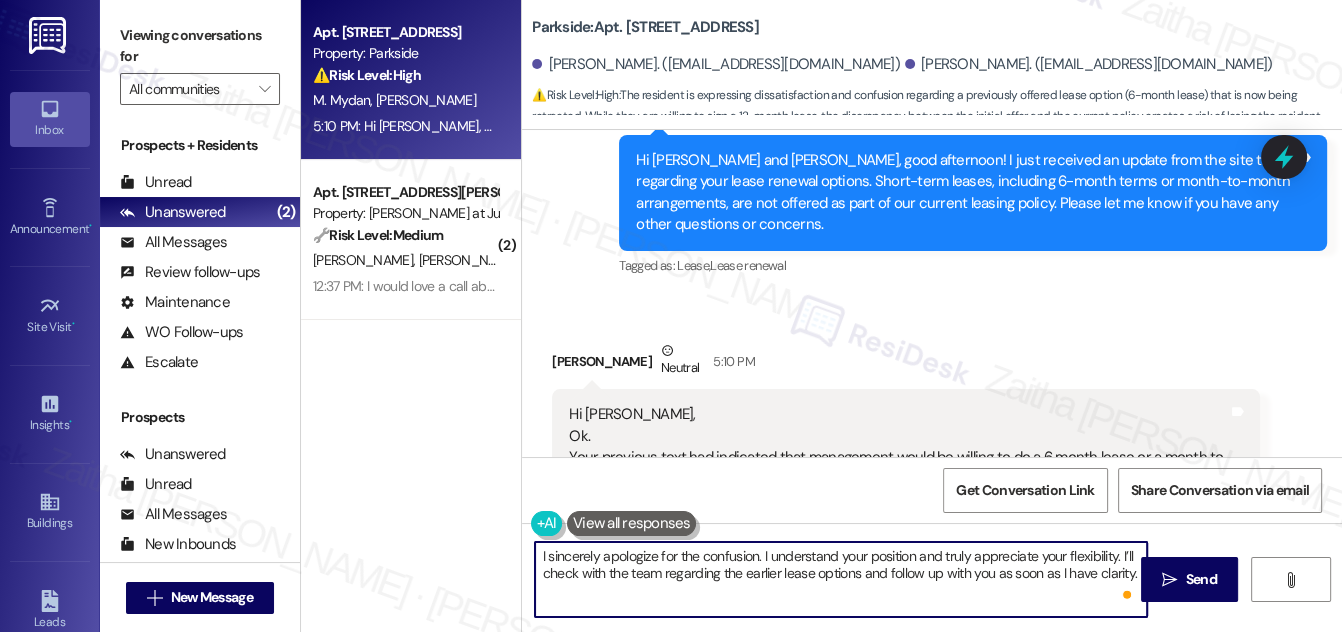 click on "I sincerely apologize for the confusion. I understand your position and truly appreciate your flexibility. I’ll check with the team regarding the earlier lease options and follow up with you as soon as I have clarity." at bounding box center (841, 579) 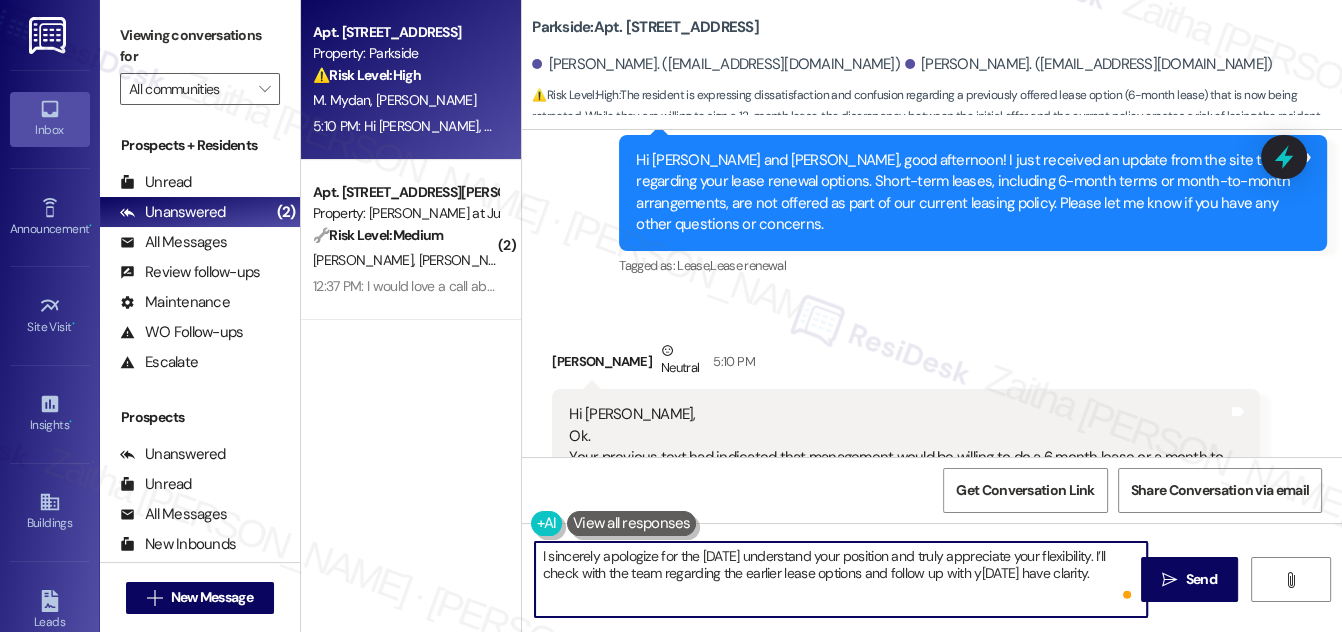 paste on "[PERSON_NAME]" 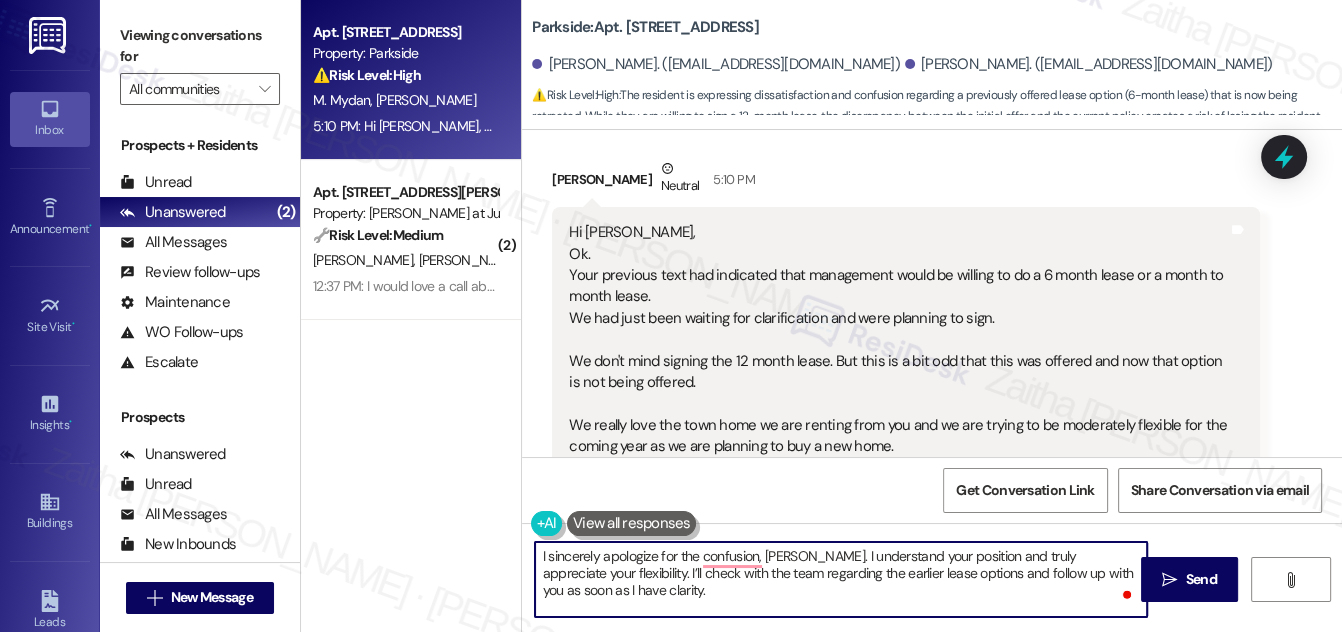 scroll, scrollTop: 16184, scrollLeft: 0, axis: vertical 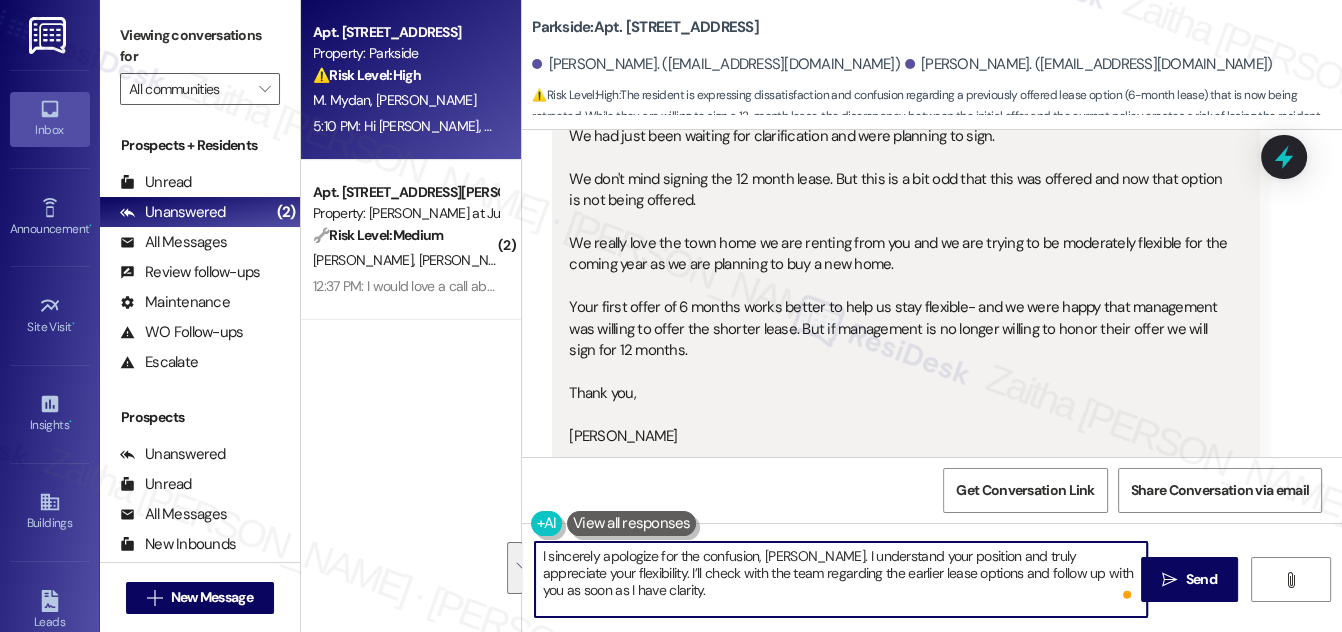 drag, startPoint x: 798, startPoint y: 553, endPoint x: 821, endPoint y: 597, distance: 49.648766 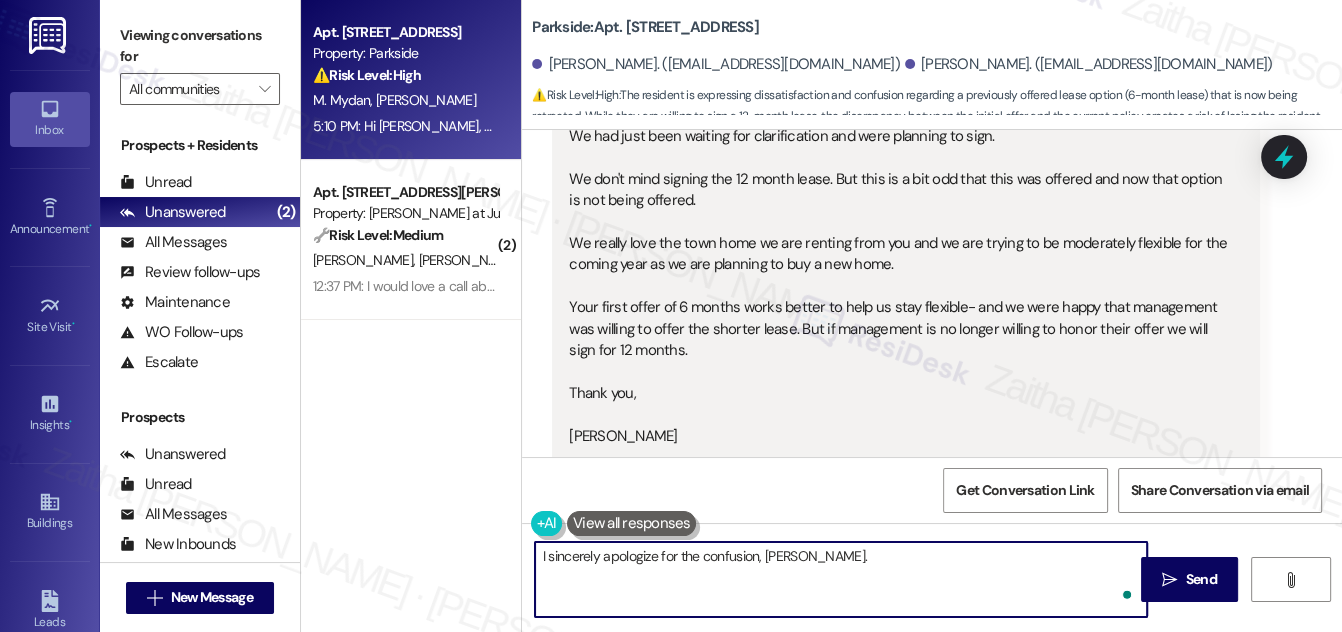 paste on "I completely understand where you're coming from and really appreciate your flexibility. I’ll check in with the team regarding the earlier lease options and get back to you as soon as I have an update." 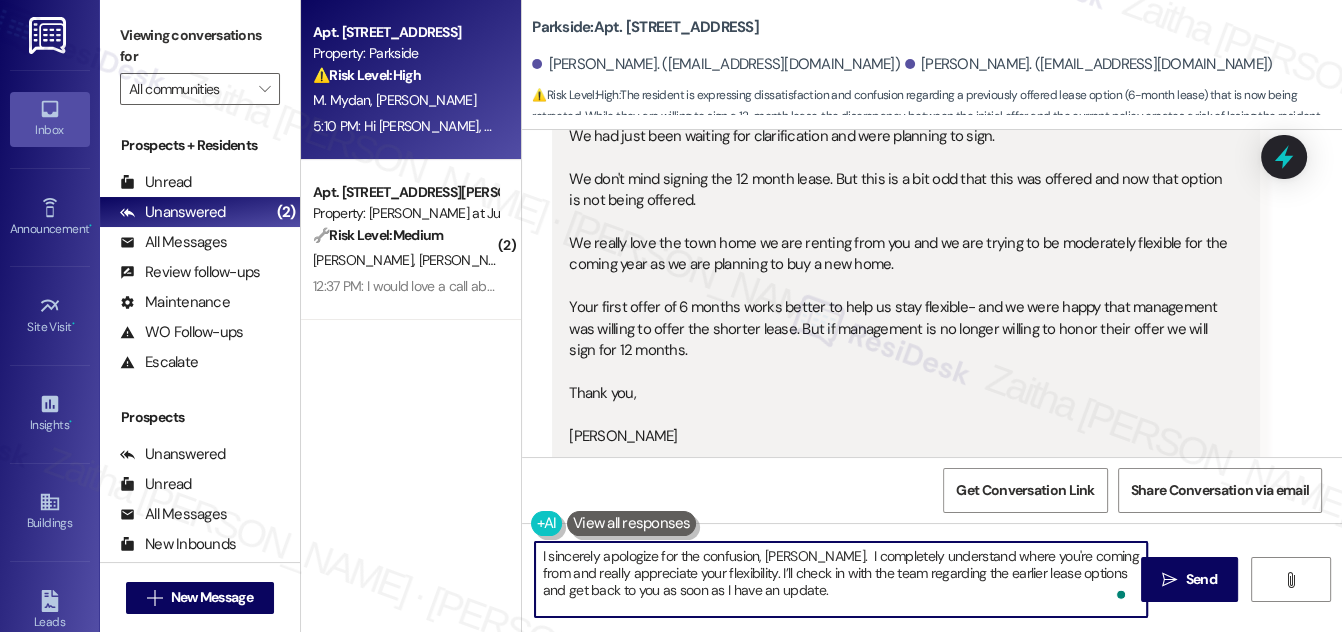 scroll, scrollTop: 16, scrollLeft: 0, axis: vertical 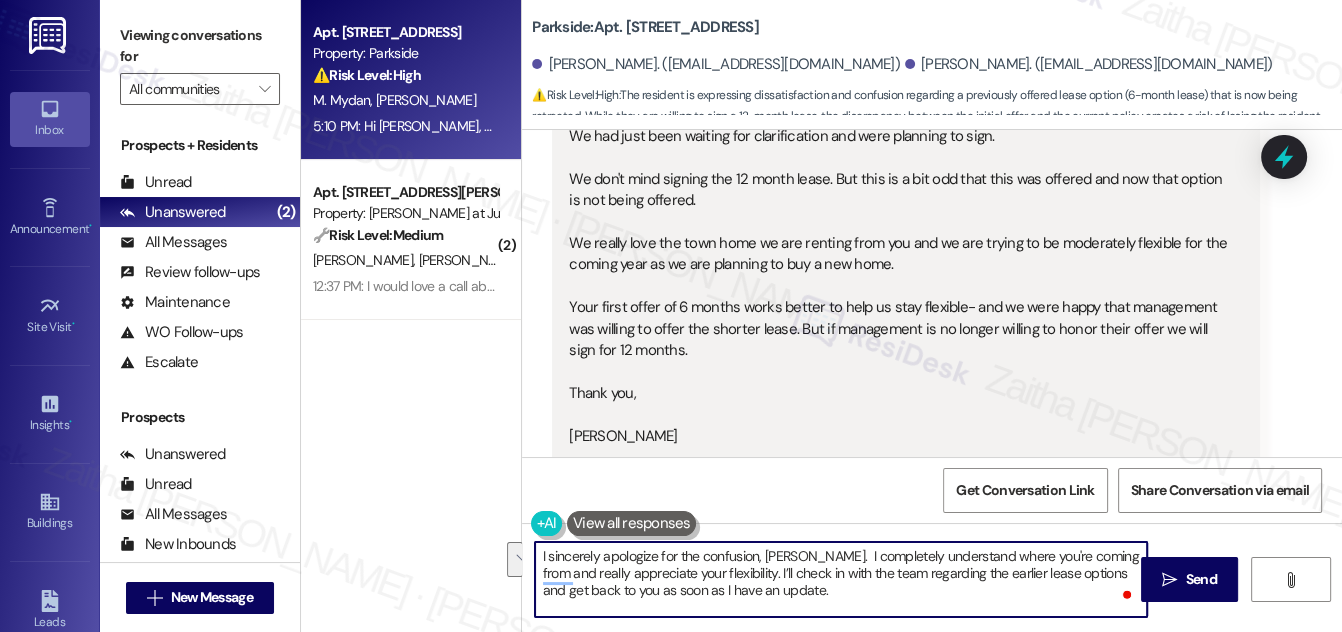 drag, startPoint x: 728, startPoint y: 571, endPoint x: 796, endPoint y: 587, distance: 69.856995 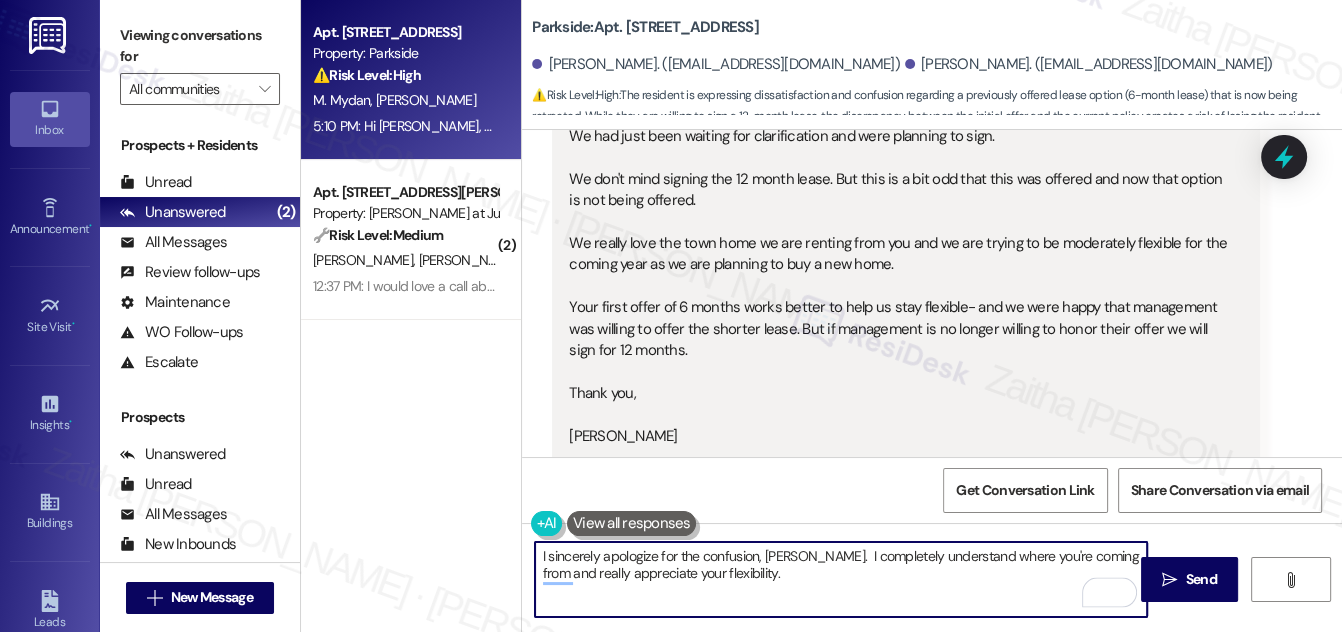 type on "I sincerely apologize for the confusion, [PERSON_NAME].  I completely understand where you're coming from and really appreciate your flexibility." 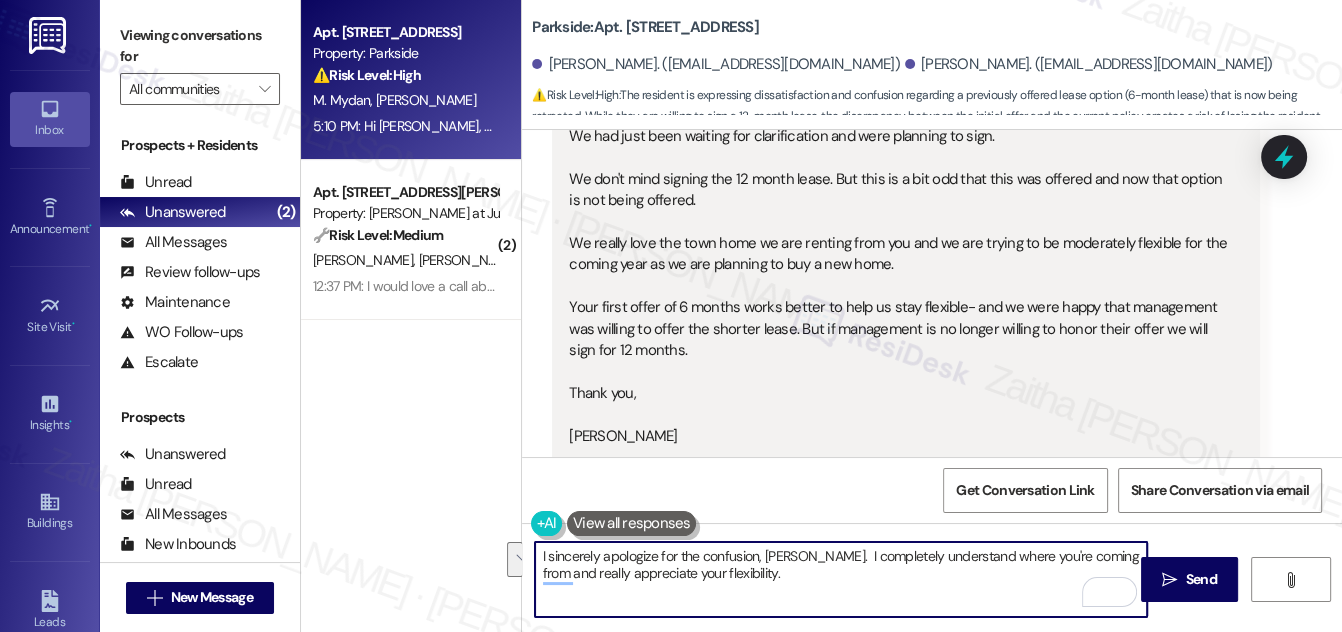 drag, startPoint x: 742, startPoint y: 580, endPoint x: 541, endPoint y: 554, distance: 202.67462 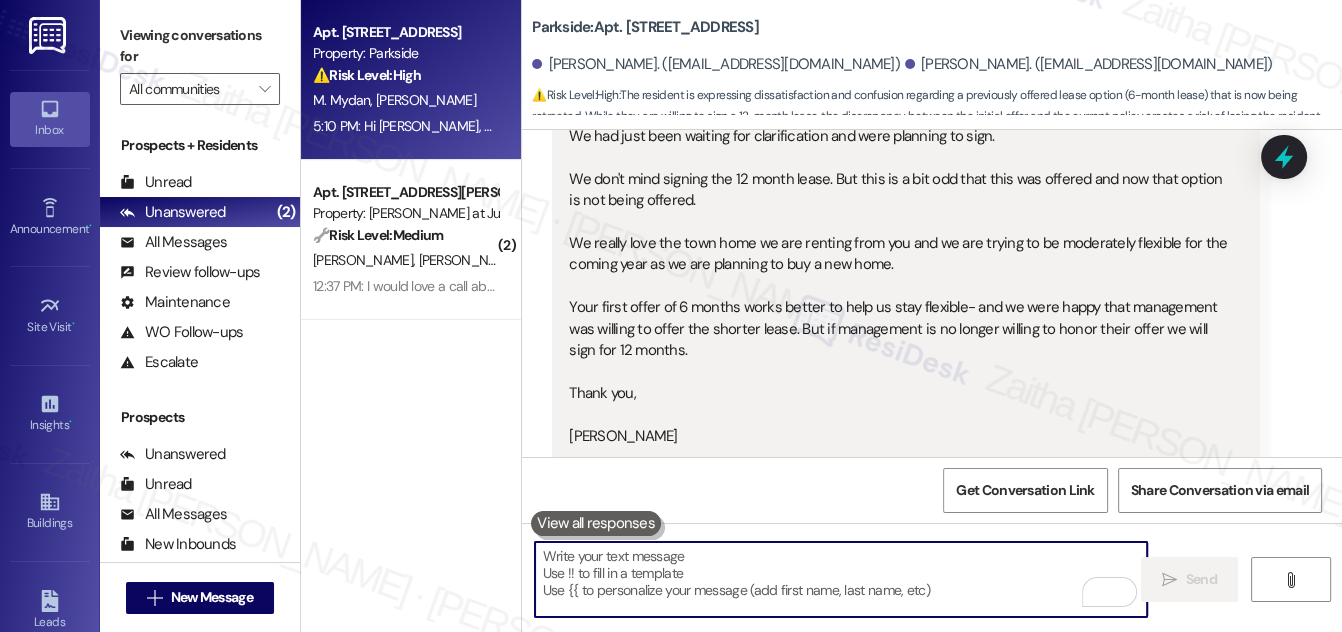 paste on "I truly apologize for the confusion surrounding the lease terms. I understand how this may have been frustrating, especially given your plans and need for flexibility. We really appreciate your willingness to move forward with the 12-month lease, and we're grateful to have you in the townhome." 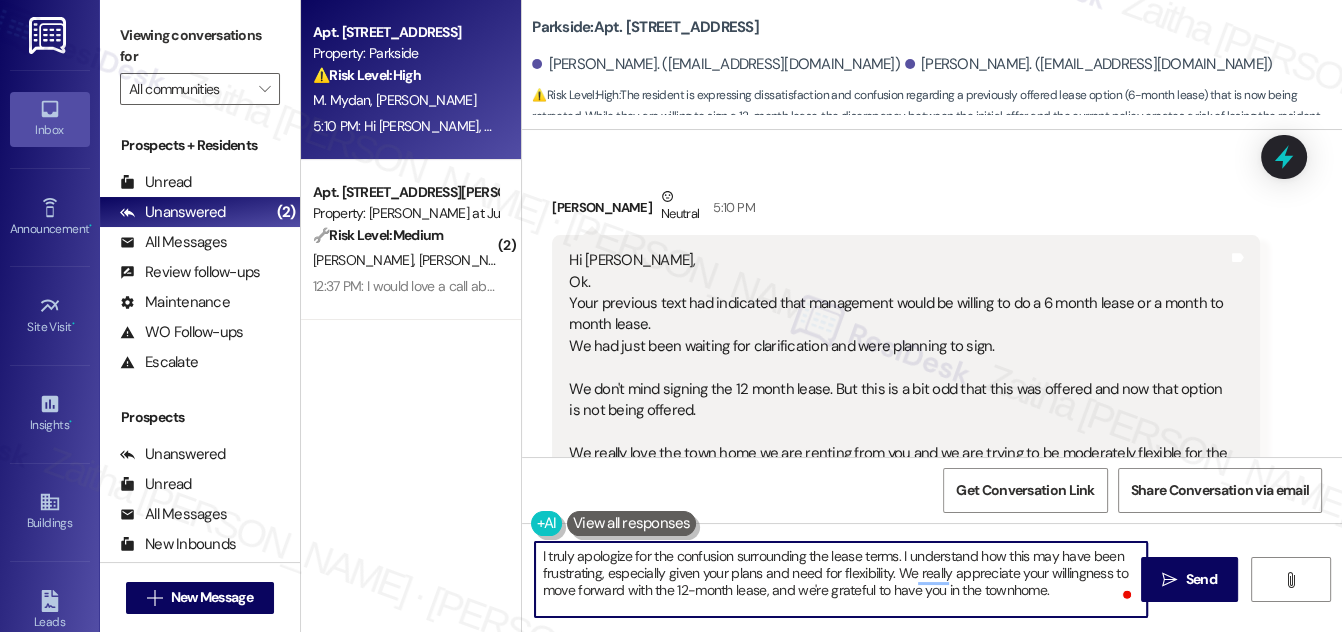 scroll, scrollTop: 16002, scrollLeft: 0, axis: vertical 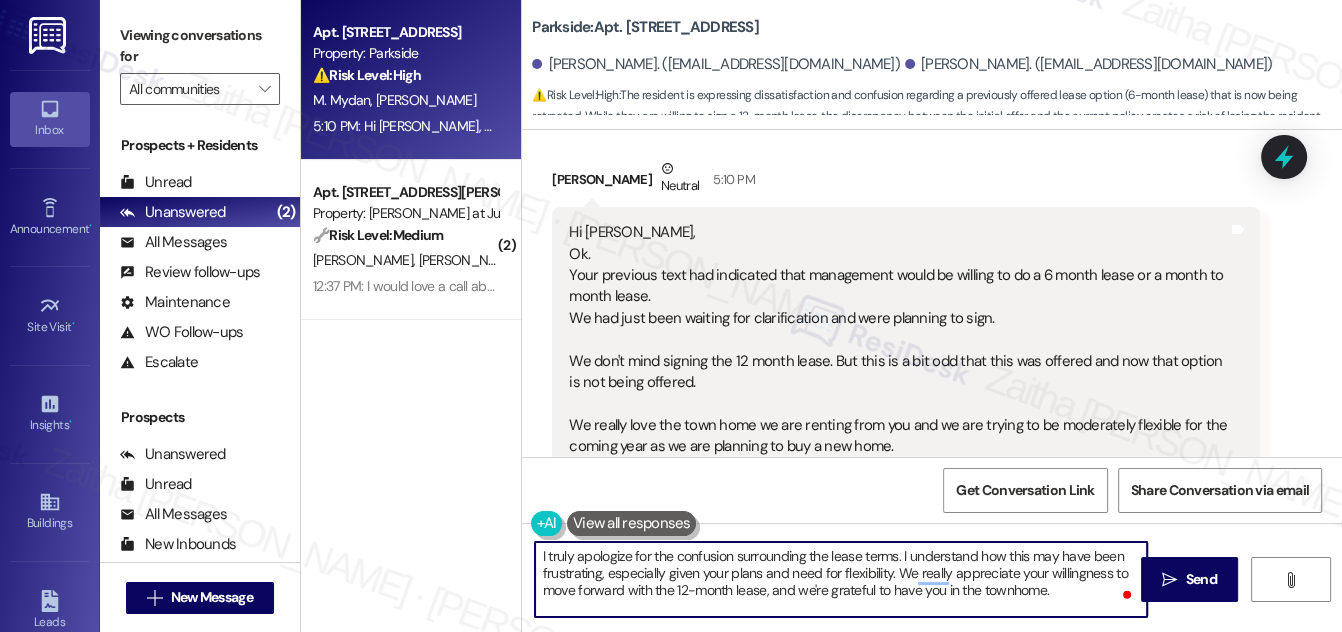 type on "I truly apologize for the confusion surrounding the lease terms. I understand how this may have been frustrating, especially given your plans and need for flexibility. We really appreciate your willingness to move forward with the 12-month lease, and we're grateful to have you in the townhome." 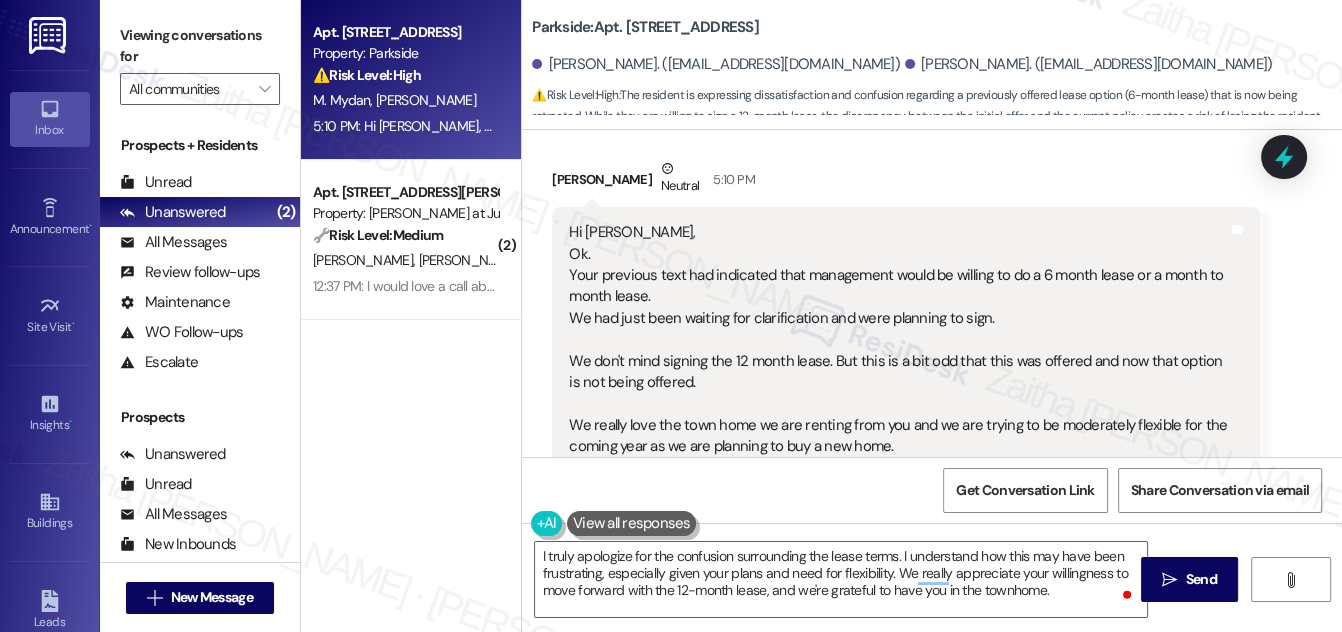 drag, startPoint x: 533, startPoint y: 27, endPoint x: 804, endPoint y: 15, distance: 271.26556 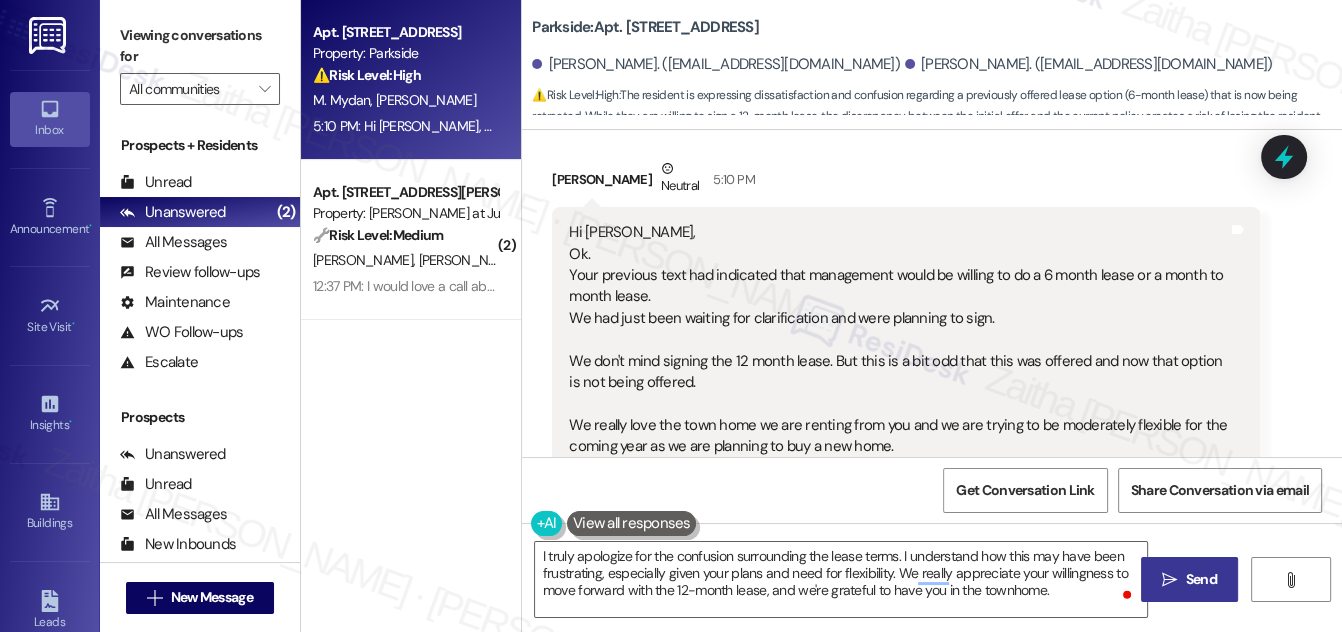 click on "Send" at bounding box center (1201, 579) 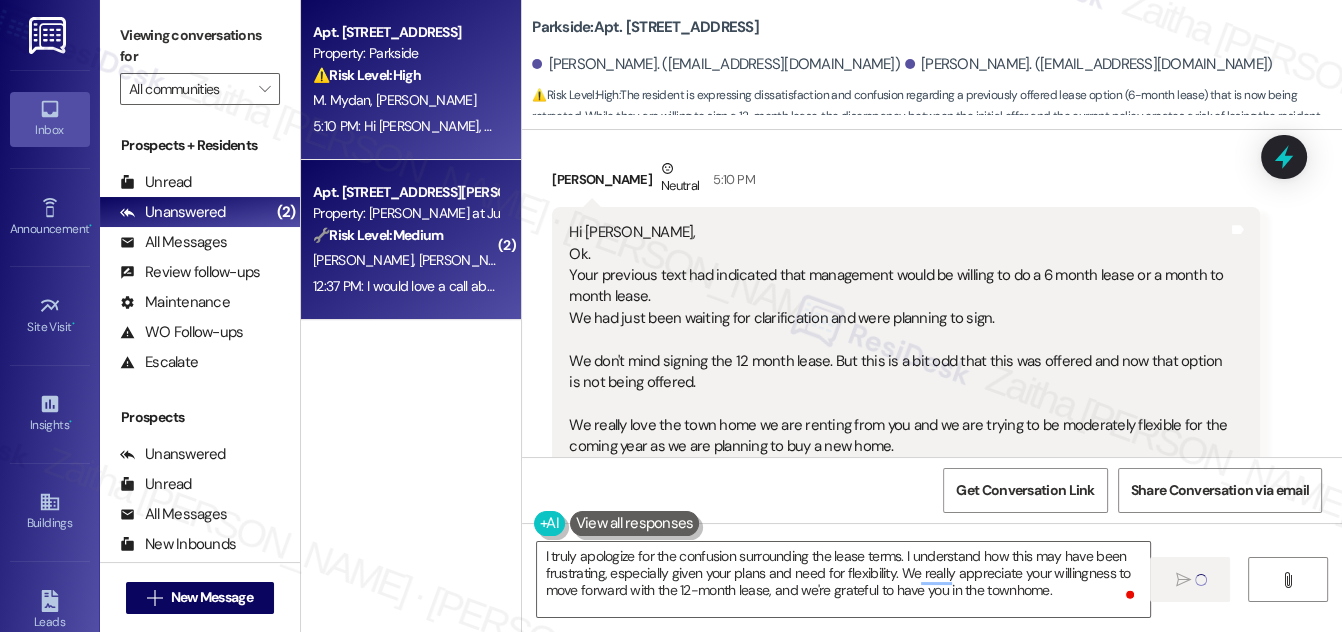 type 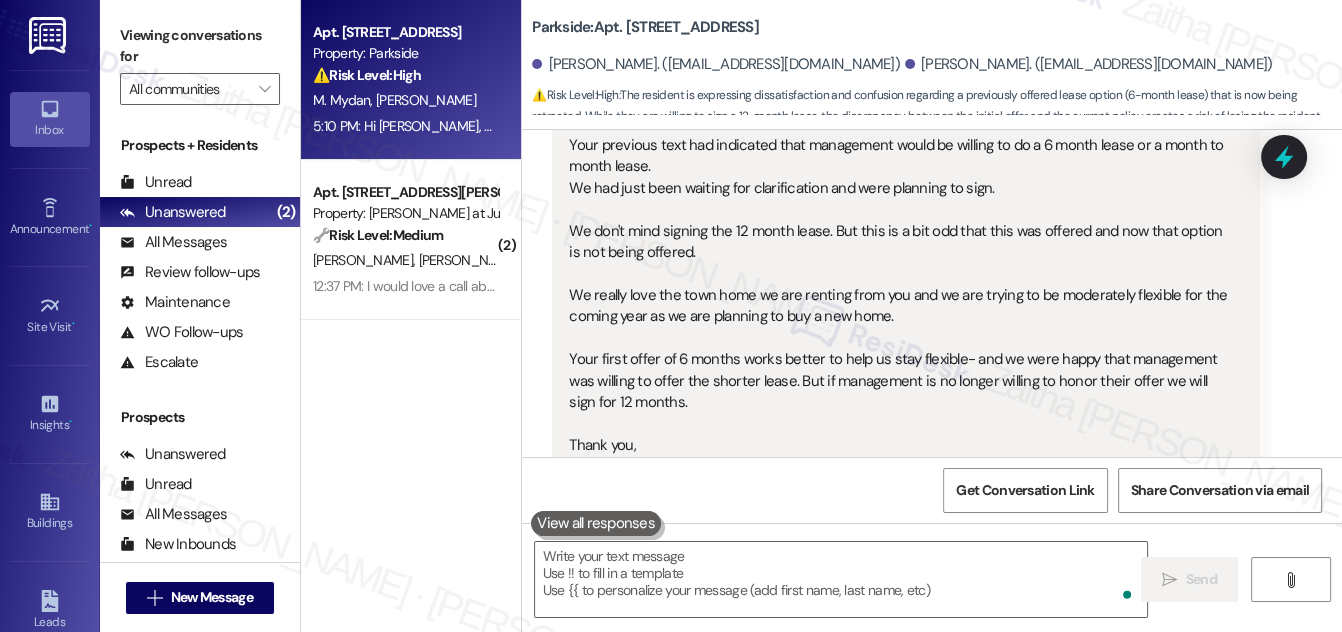scroll, scrollTop: 16183, scrollLeft: 0, axis: vertical 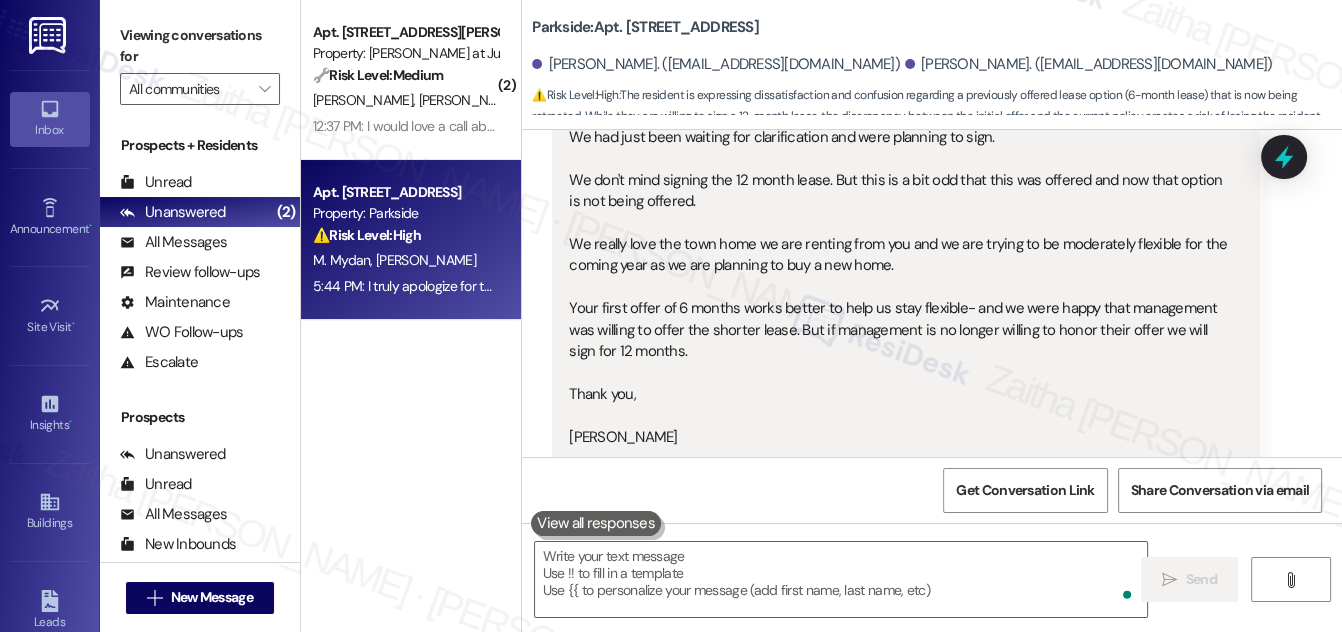 click on "M. [PERSON_NAME]" at bounding box center [405, 260] 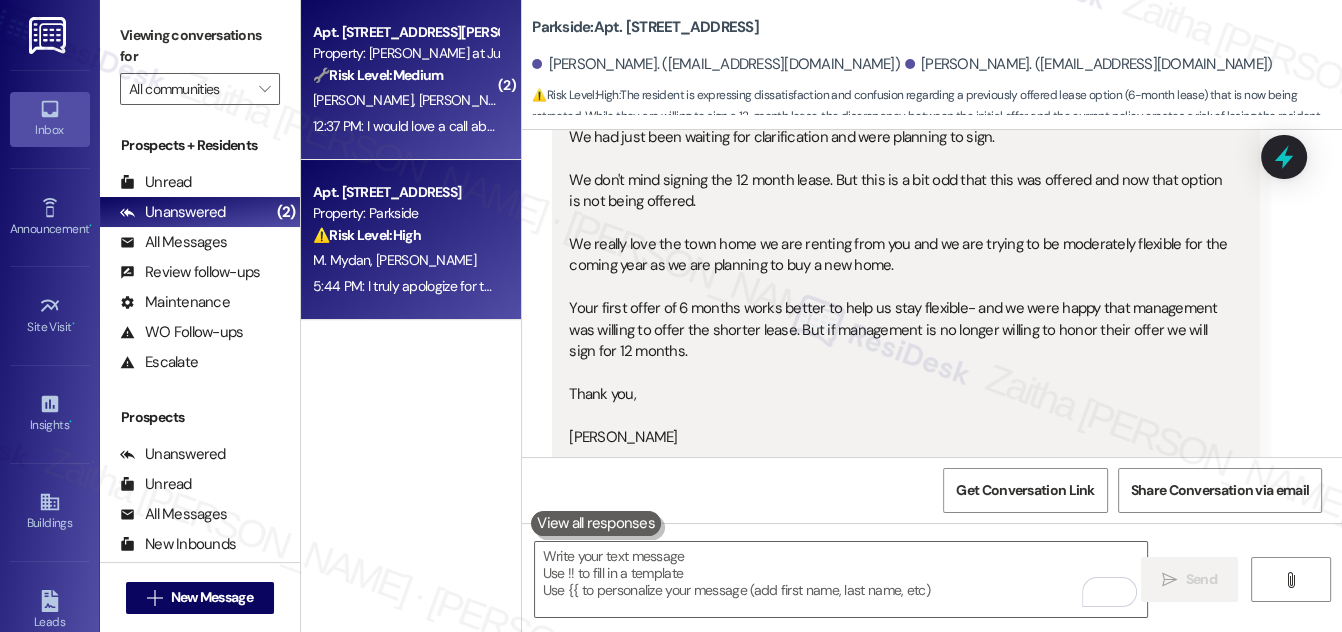 click on "🔧  Risk Level:  Medium The resident is inquiring about switching to a month-to-month lease instead of signing another year lease. This is a non-urgent lease change request." at bounding box center (405, 75) 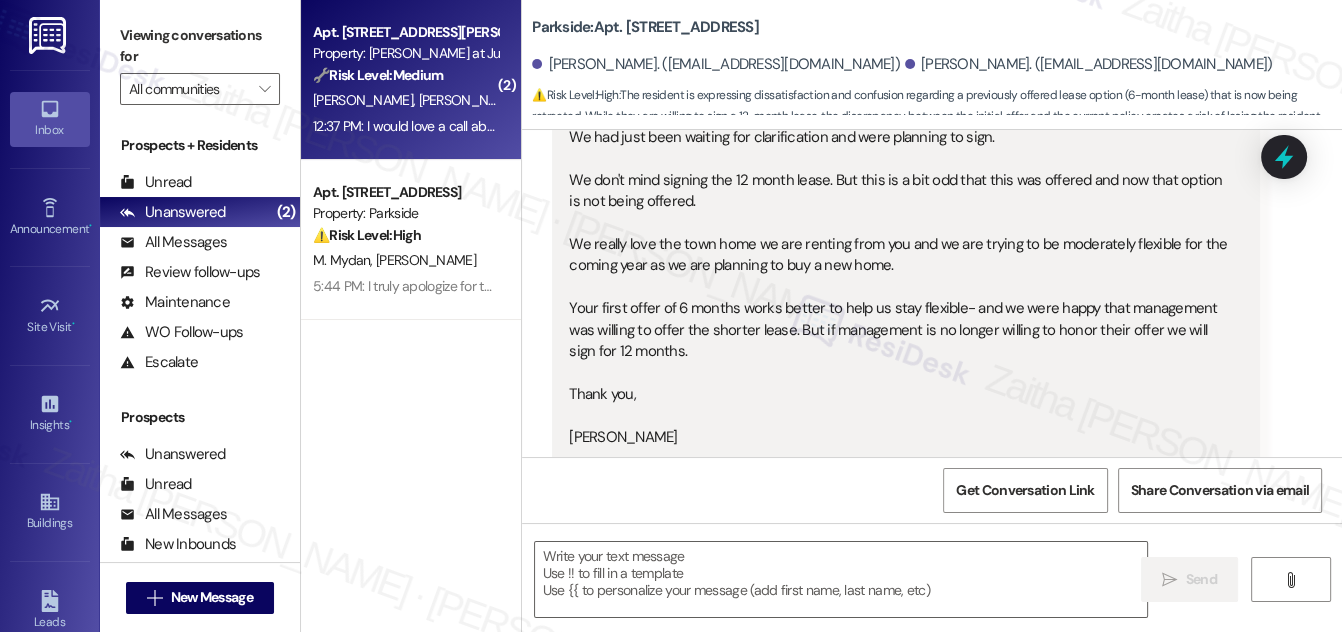 type on "Fetching suggested responses. Please feel free to read through the conversation in the meantime." 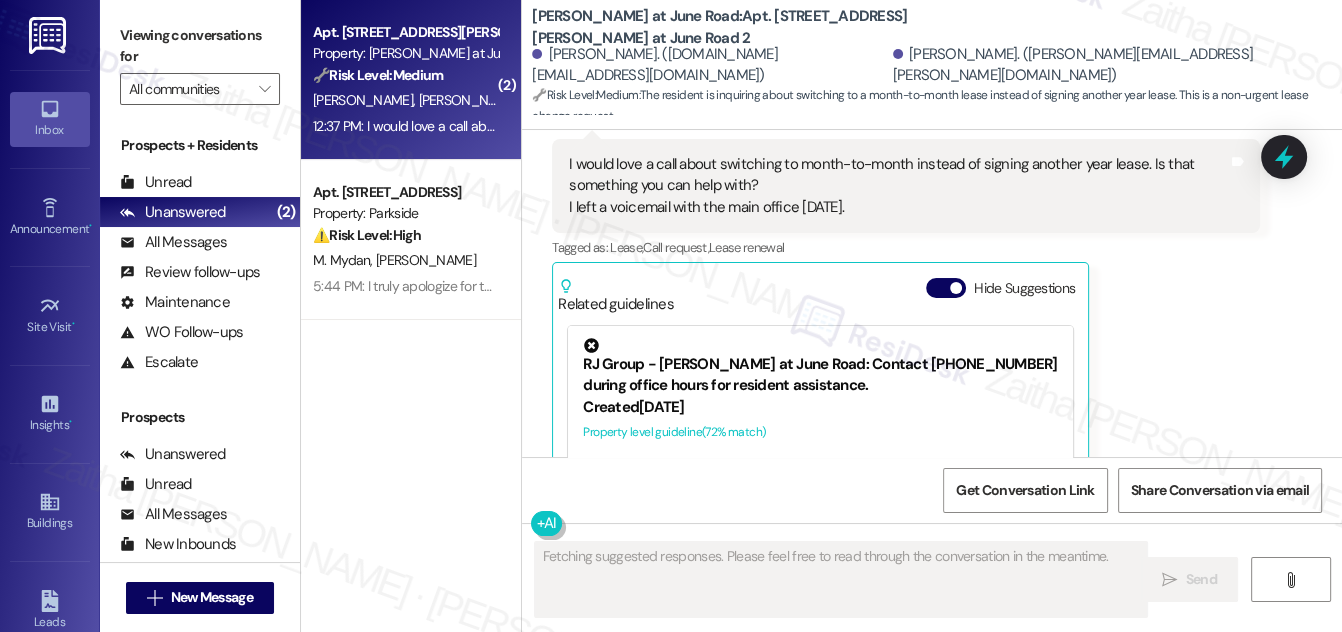 scroll, scrollTop: 5755, scrollLeft: 0, axis: vertical 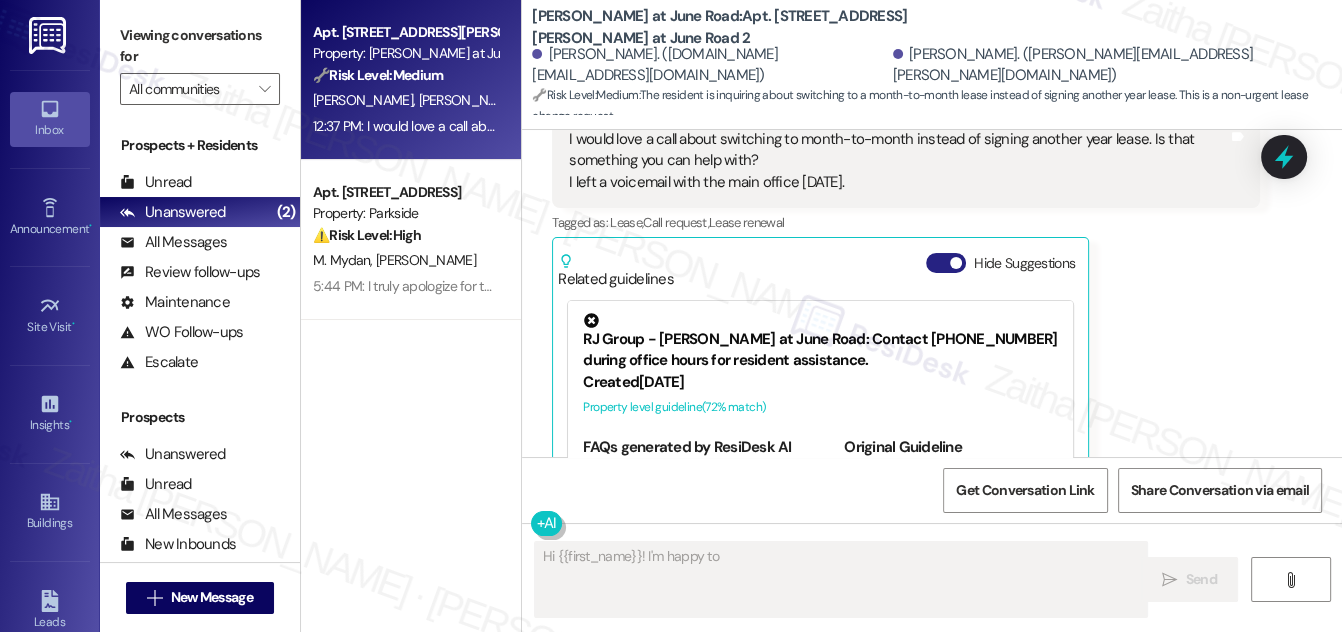 click on "Hide Suggestions" at bounding box center [946, 263] 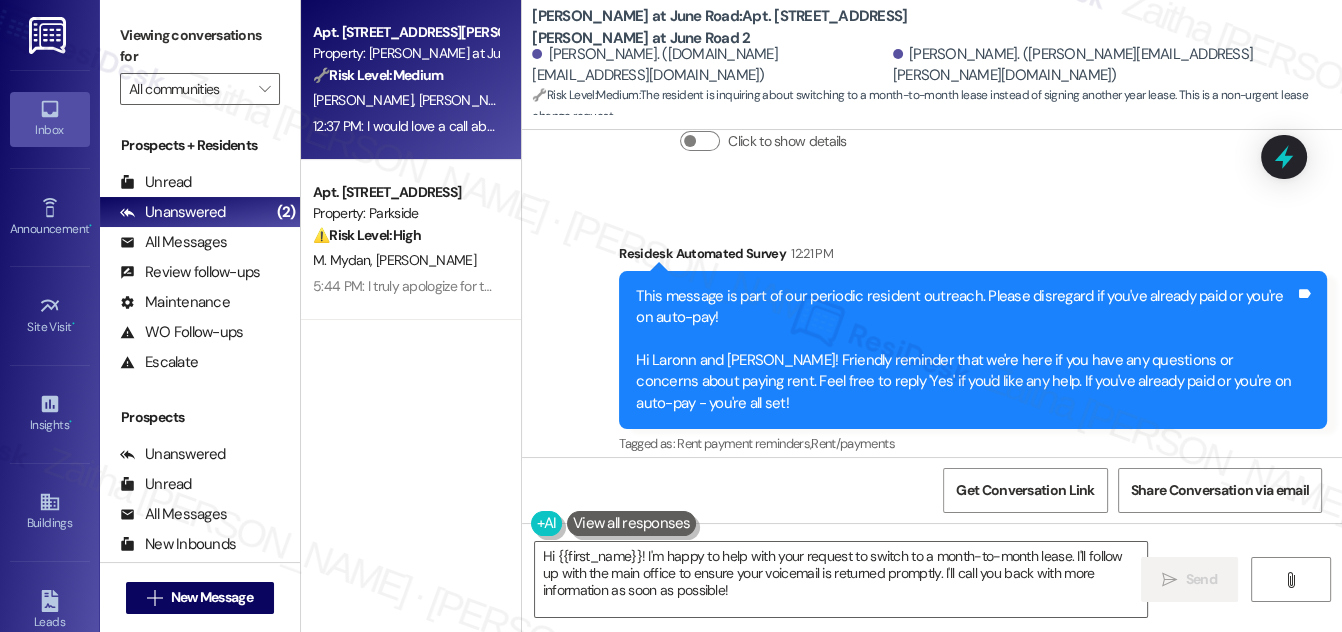 scroll, scrollTop: 5504, scrollLeft: 0, axis: vertical 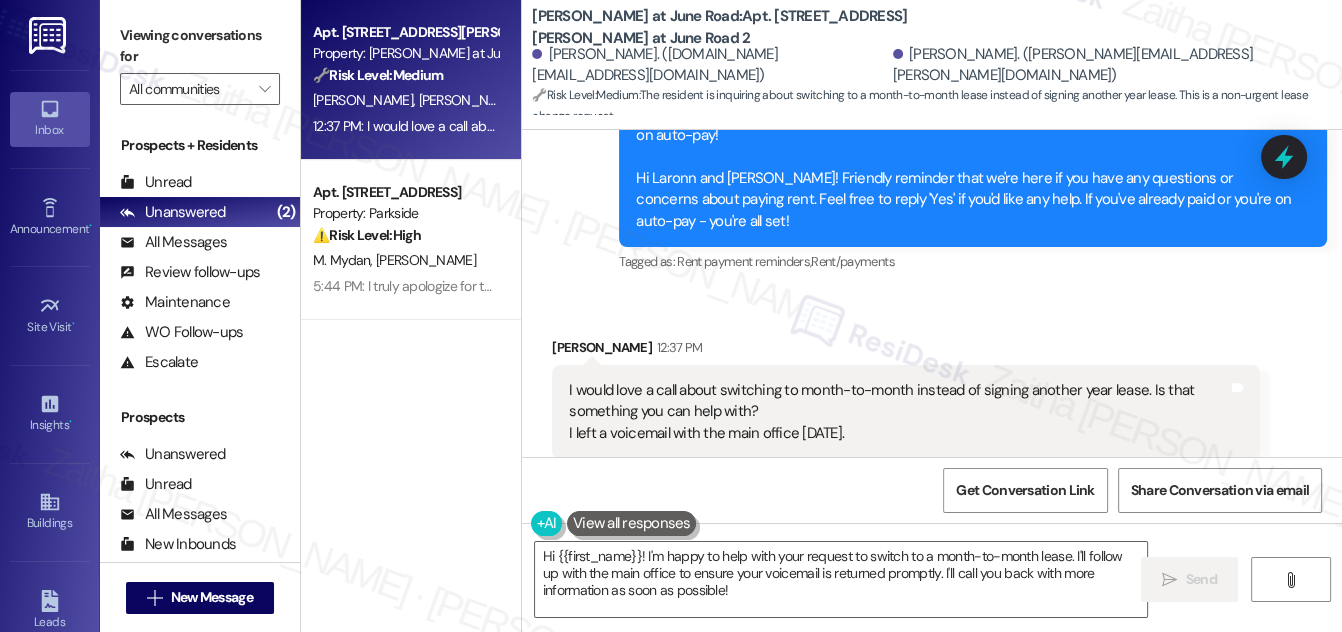 drag, startPoint x: 565, startPoint y: 279, endPoint x: 877, endPoint y: 339, distance: 317.71686 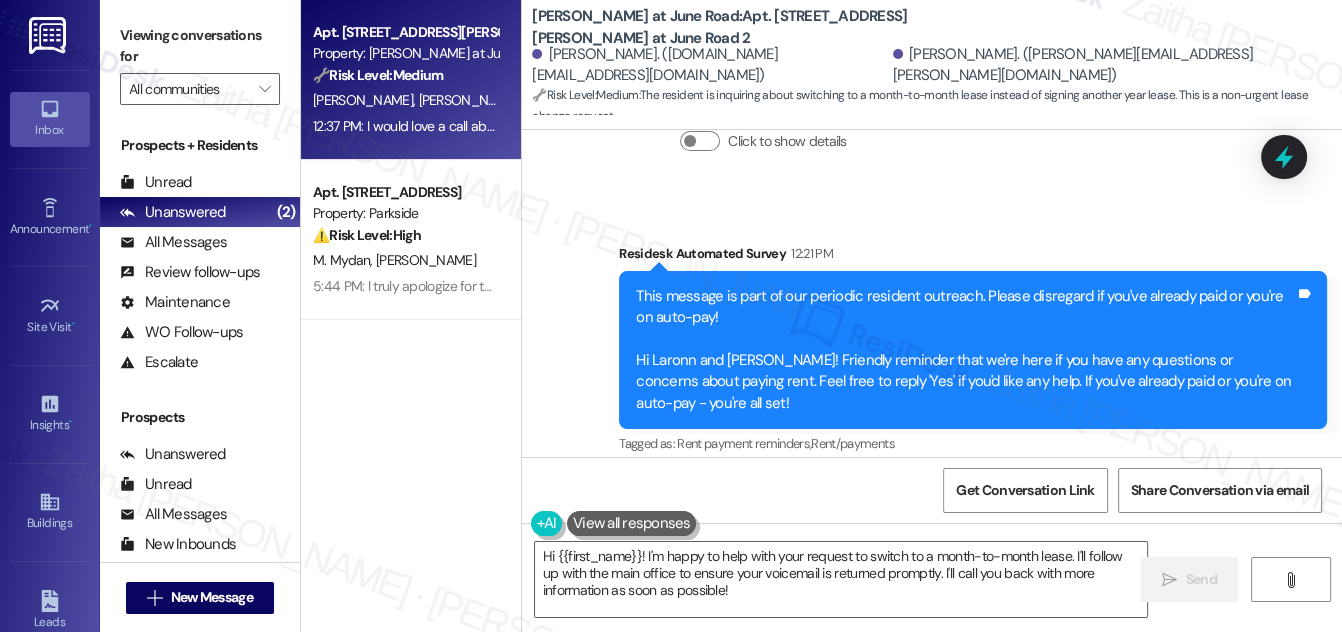 scroll, scrollTop: 5413, scrollLeft: 0, axis: vertical 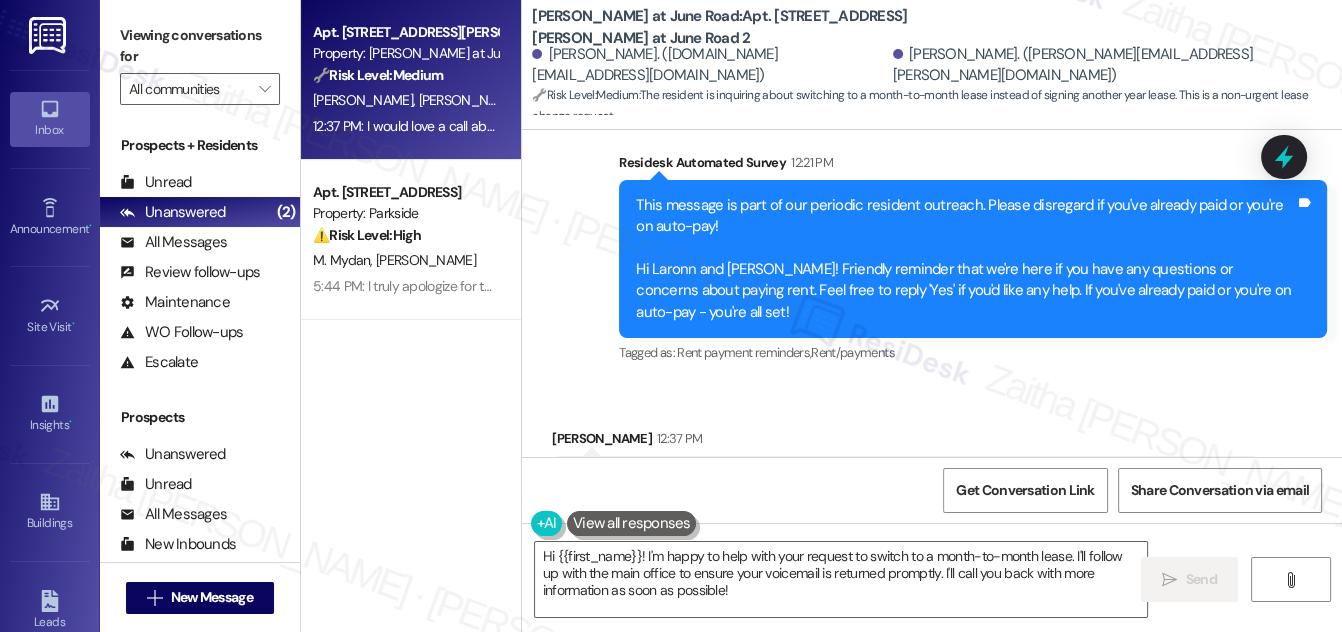 click on "Received via SMS [PERSON_NAME] 12:37 PM I would love a call about switching to month-to-month instead of signing another year lease. Is that something you can help with?
I left a voicemail with the main office [DATE].  Tags and notes Tagged as:   [PERSON_NAME] ,  Click to highlight conversations about Lease Call request ,  Click to highlight conversations about Call request Lease renewal Click to highlight conversations about Lease renewal  Related guidelines Show suggestions" at bounding box center (932, 518) 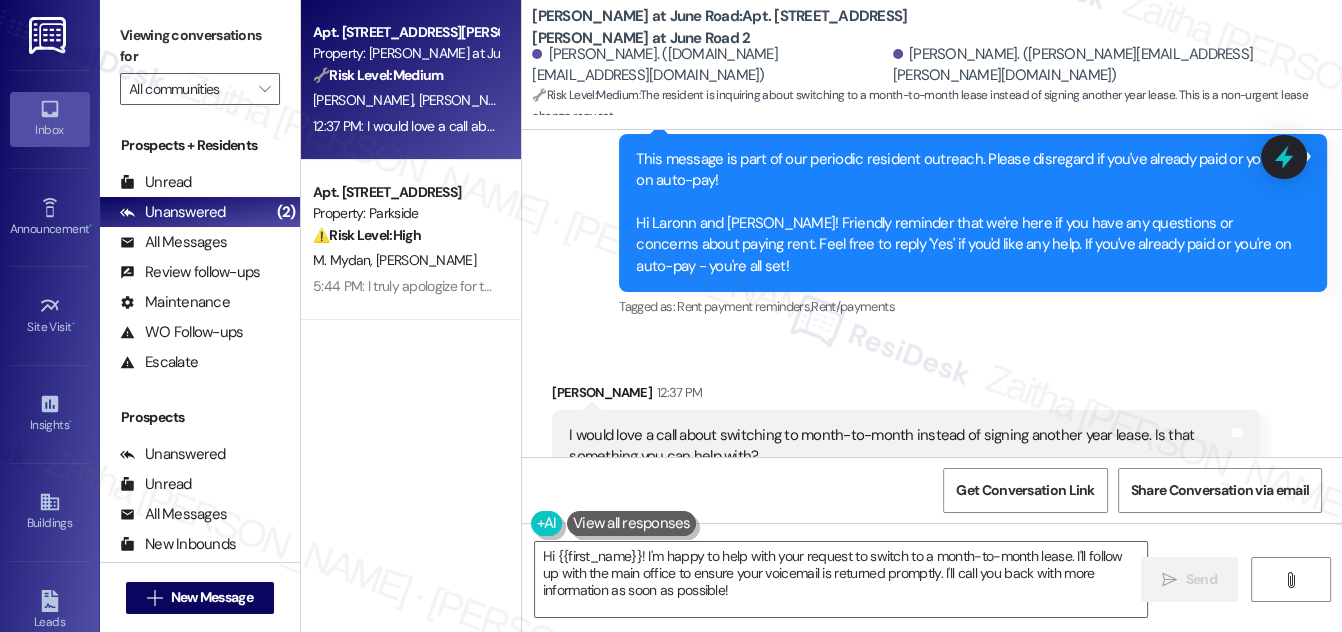 scroll, scrollTop: 5504, scrollLeft: 0, axis: vertical 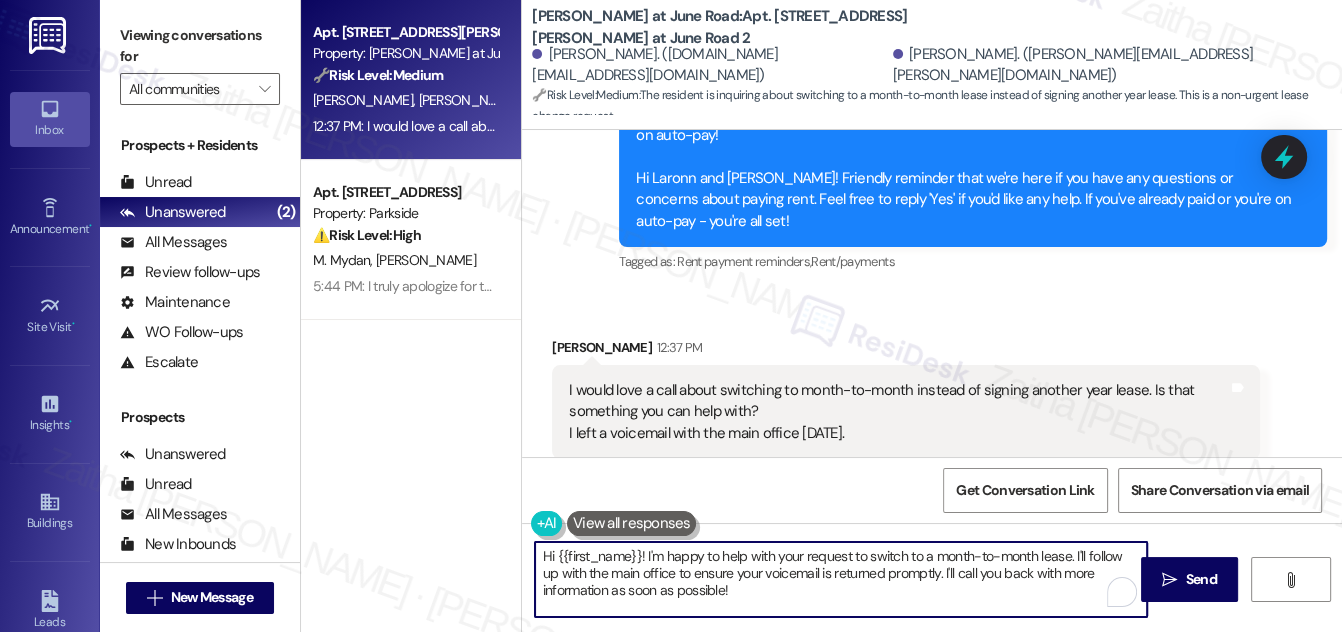 drag, startPoint x: 640, startPoint y: 556, endPoint x: 782, endPoint y: 596, distance: 147.52628 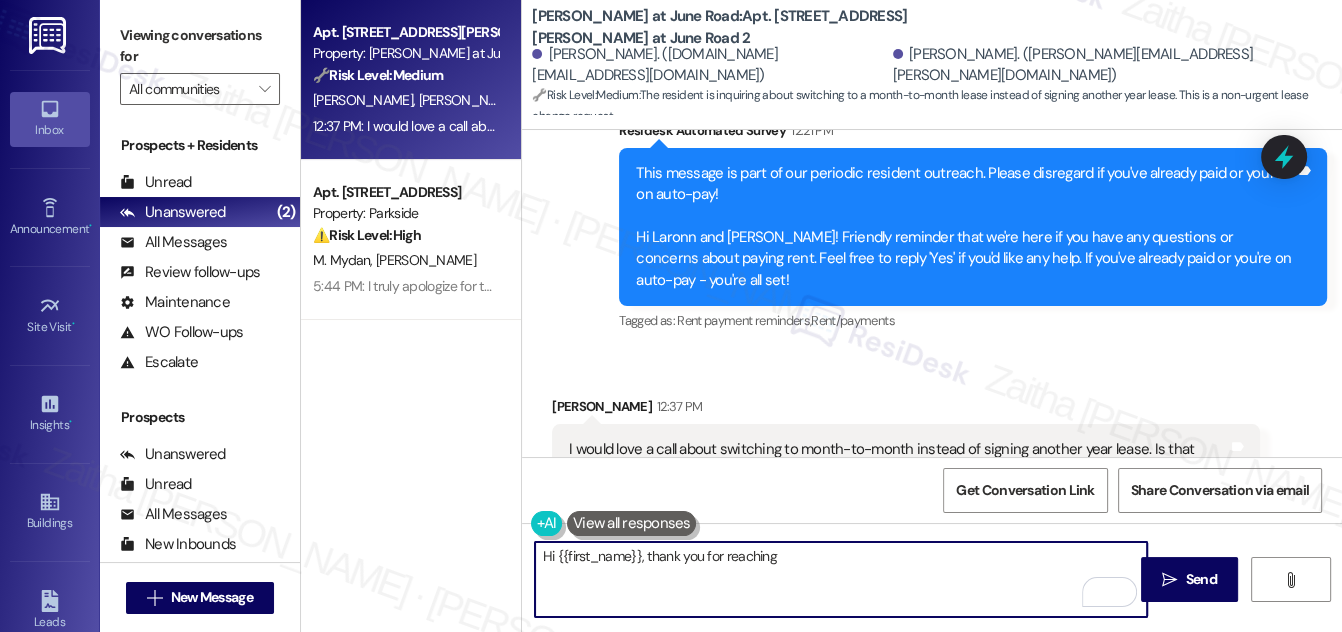 scroll, scrollTop: 5413, scrollLeft: 0, axis: vertical 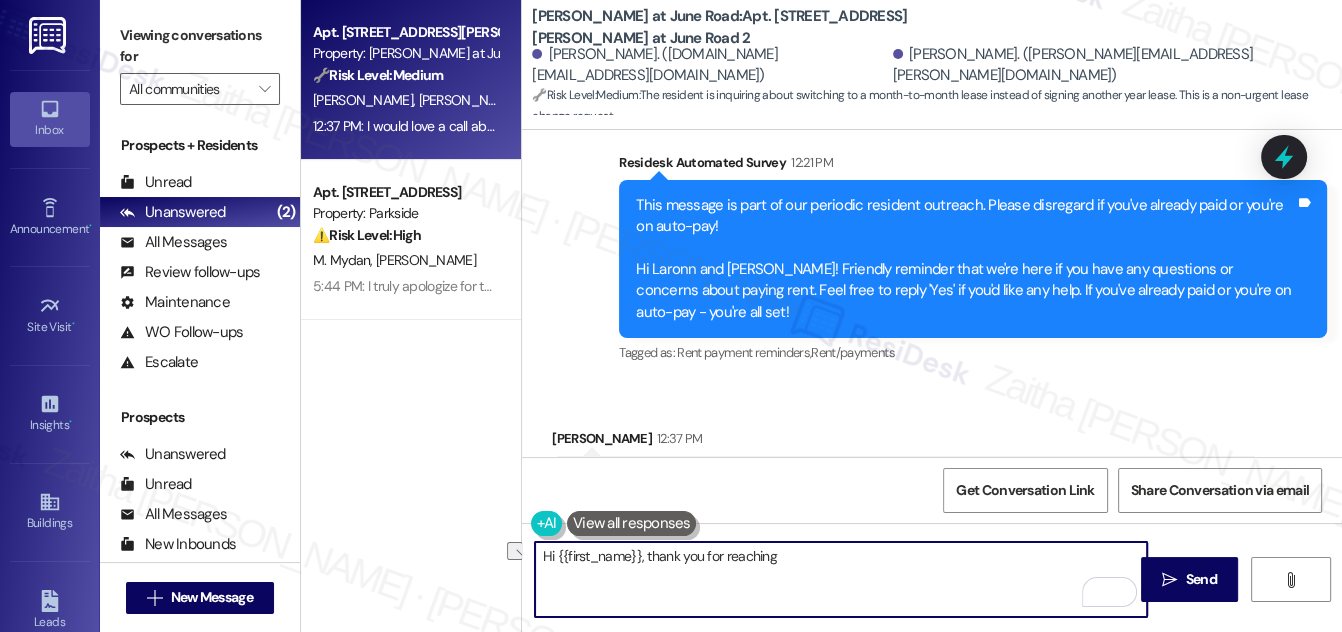 drag, startPoint x: 645, startPoint y: 559, endPoint x: 785, endPoint y: 554, distance: 140.08926 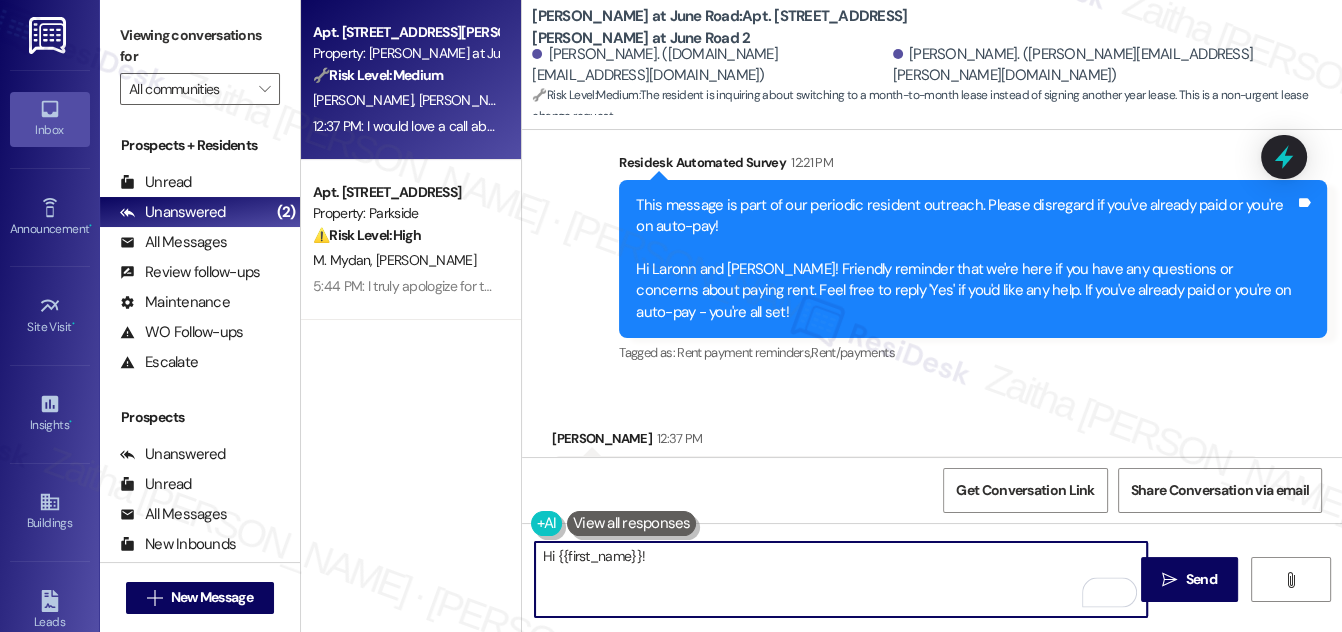 paste on "Thank you for reaching out, and I appreciate you following up. I’ll check in with the team about the possibility of switching to a month-to-month lease and get back to you as soon as I have more information. I’ll also let them know you left a voicemail with the main office." 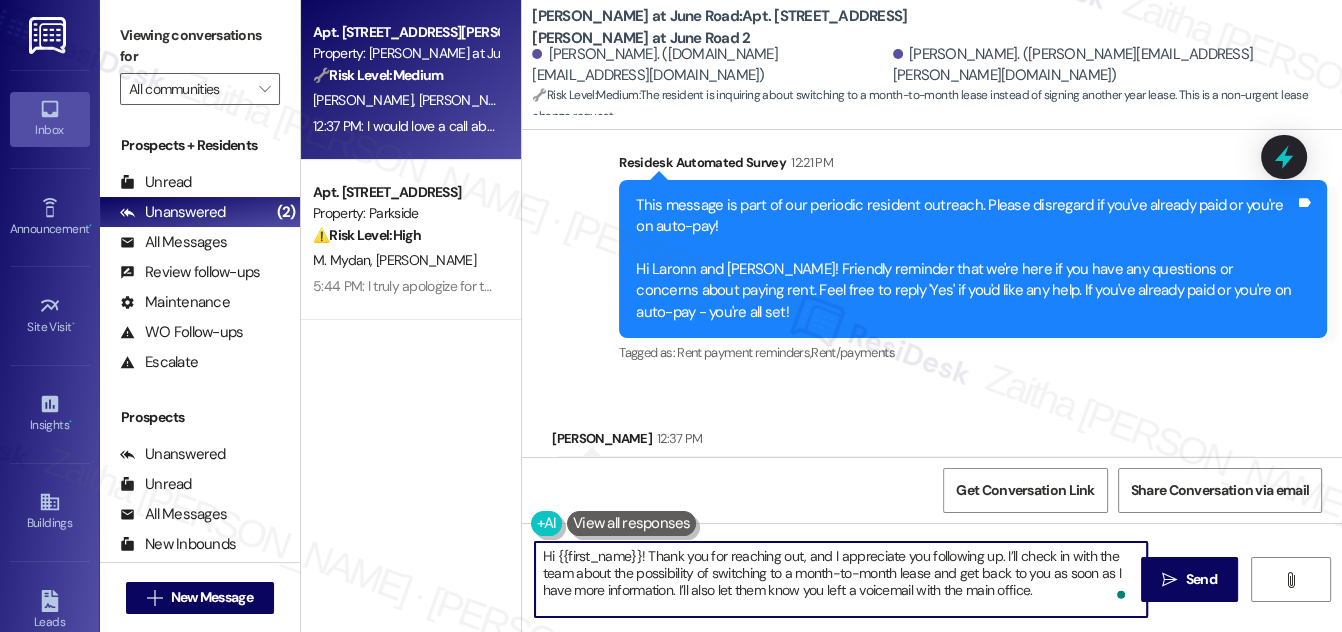 scroll, scrollTop: 16, scrollLeft: 0, axis: vertical 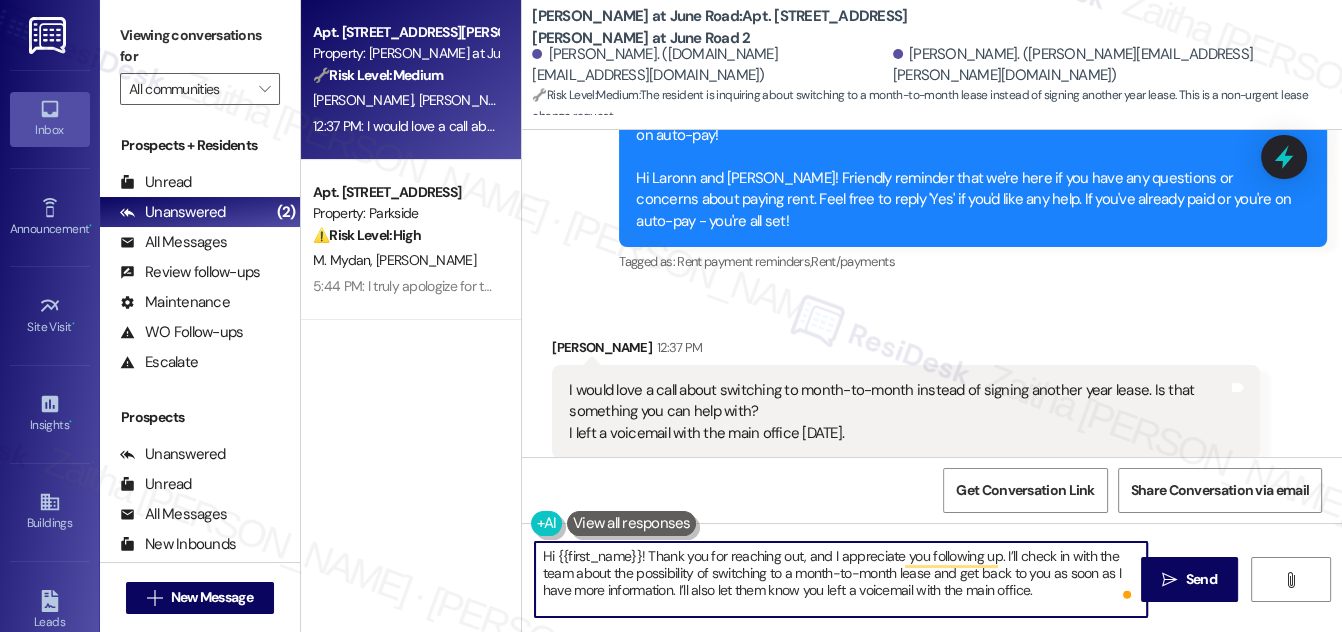 click on "[PERSON_NAME] 12:37 PM" at bounding box center [906, 351] 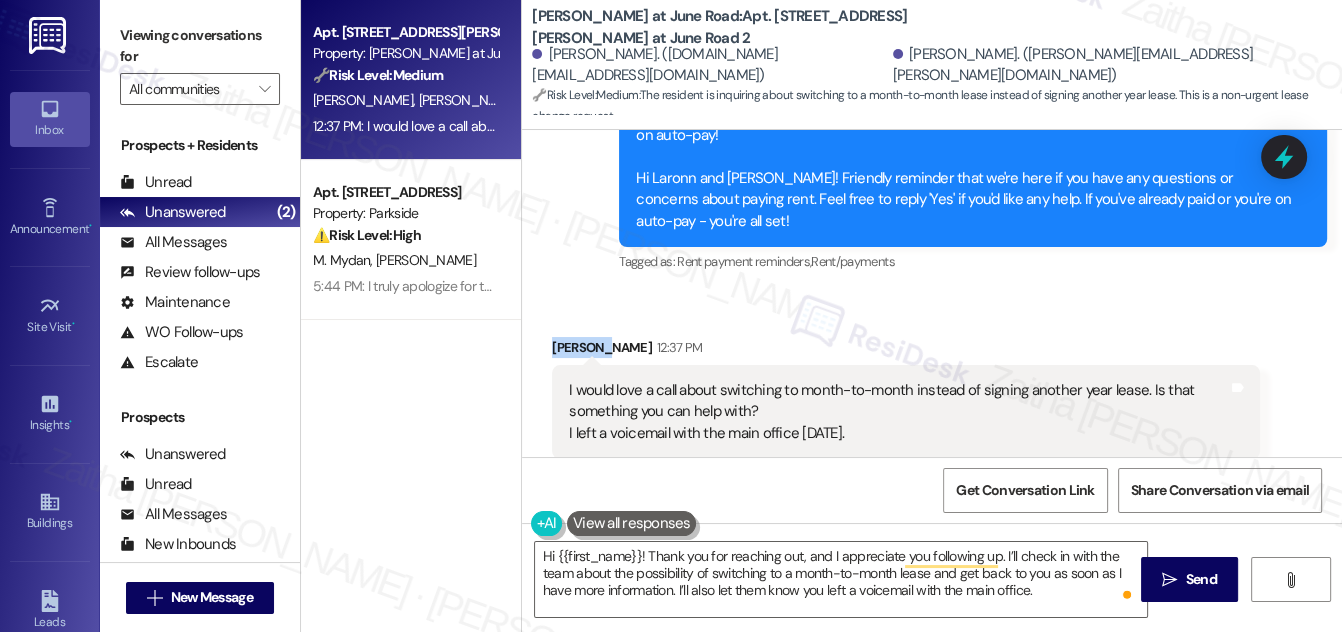 click on "[PERSON_NAME] 12:37 PM" at bounding box center (906, 351) 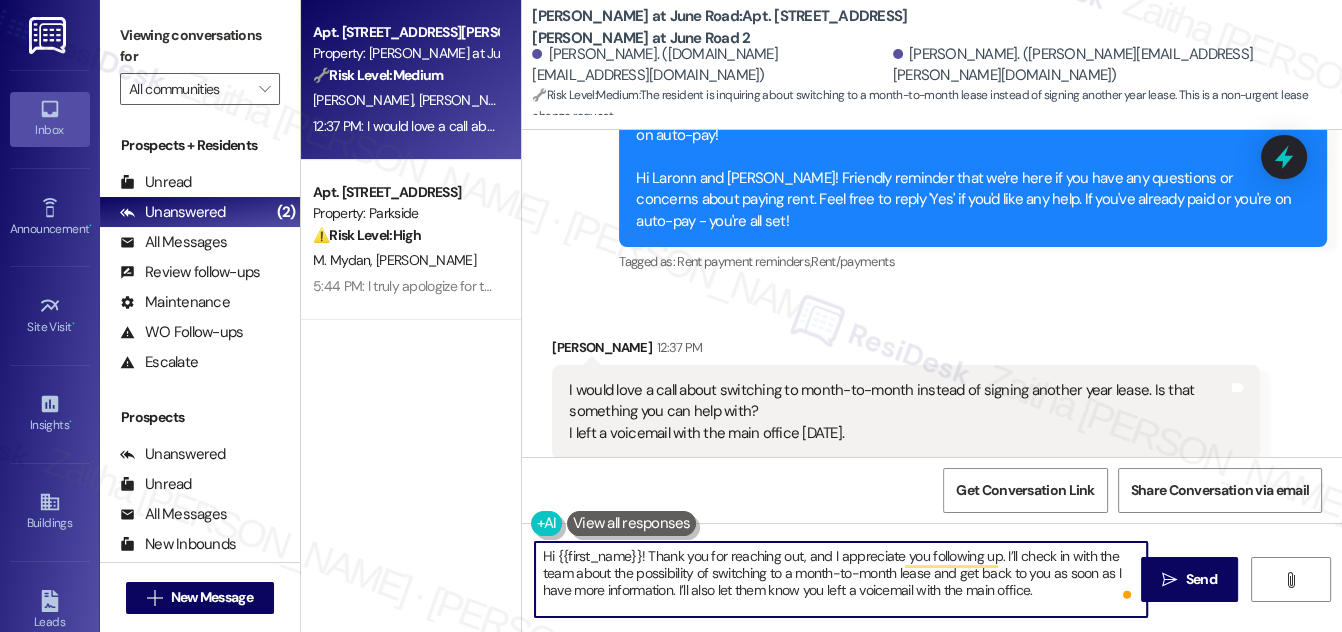 click on "Hi {{first_name}}! Thank you for reaching out, and I appreciate you following up. I’ll check in with the team about the possibility of switching to a month-to-month lease and get back to you as soon as I have more information. I’ll also let them know you left a voicemail with the main office." at bounding box center (841, 579) 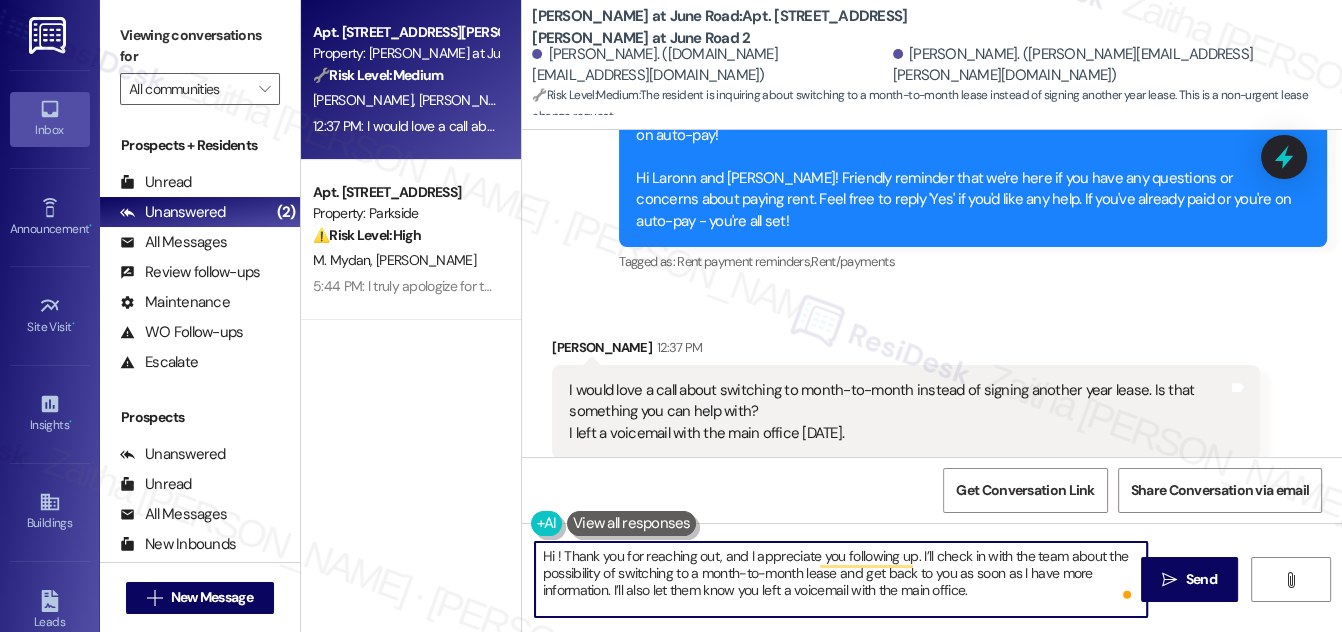 paste on "[PERSON_NAME]" 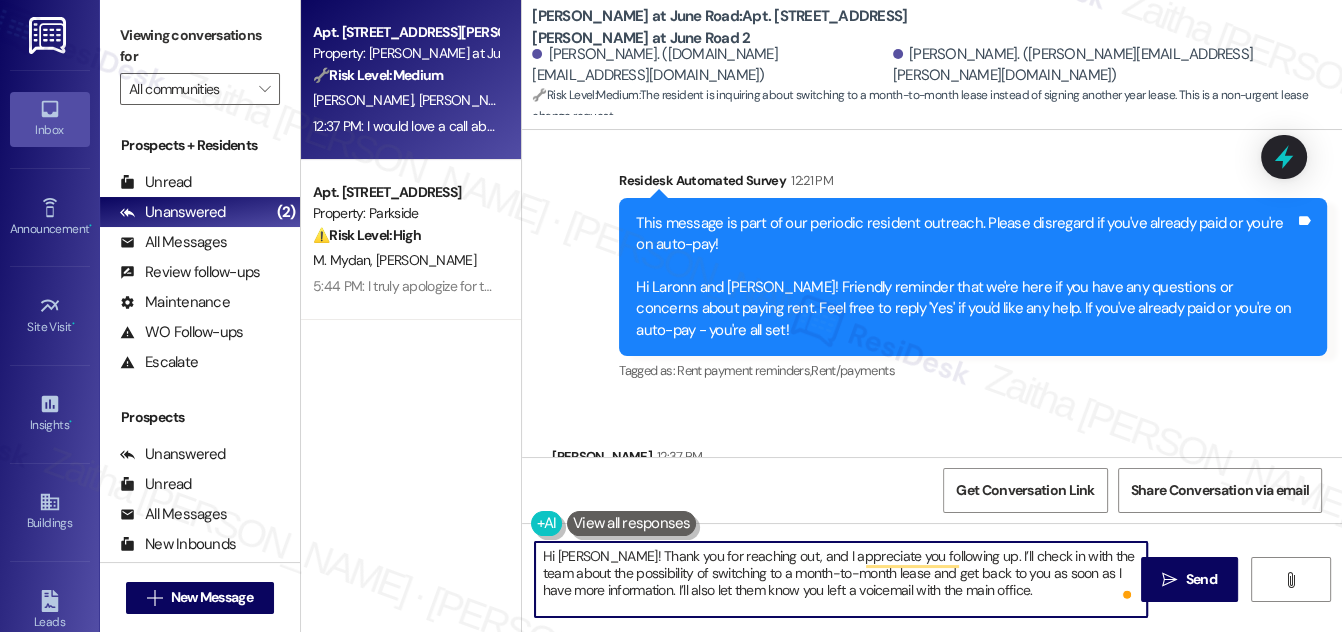 scroll, scrollTop: 5504, scrollLeft: 0, axis: vertical 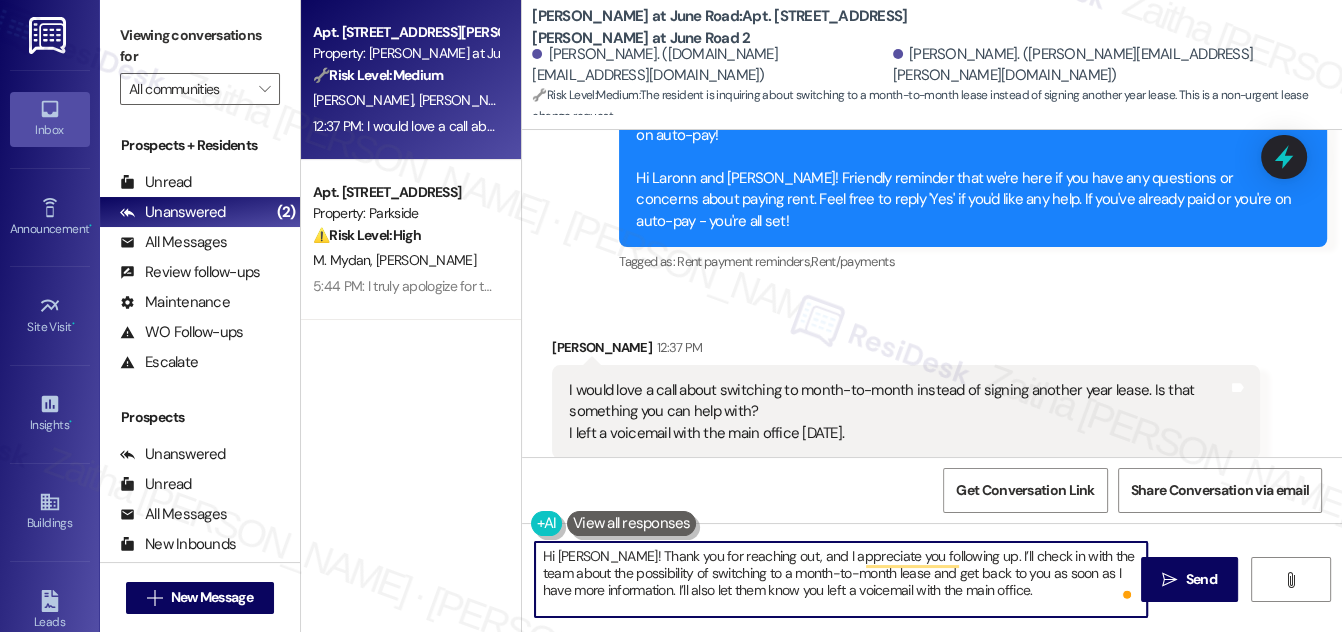 type on "Hi [PERSON_NAME]! Thank you for reaching out, and I appreciate you following up. I’ll check in with the team about the possibility of switching to a month-to-month lease and get back to you as soon as I have more information. I’ll also let them know you left a voicemail with the main office." 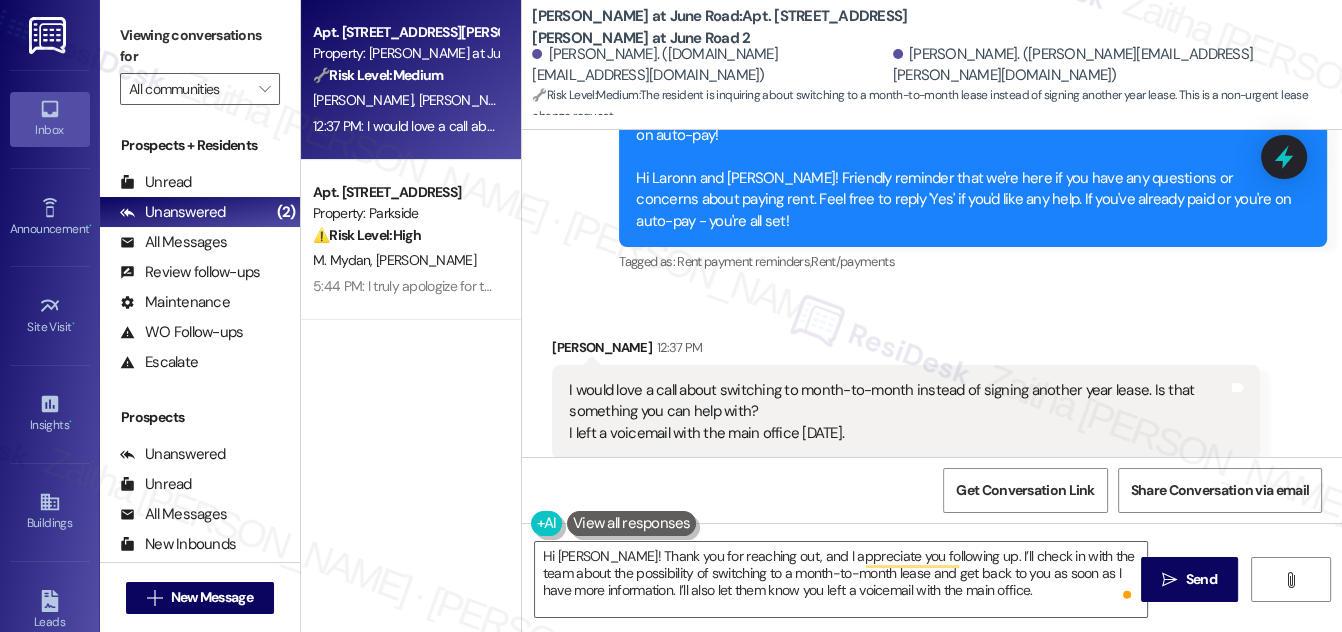 click on "Show suggestions" at bounding box center [942, 514] 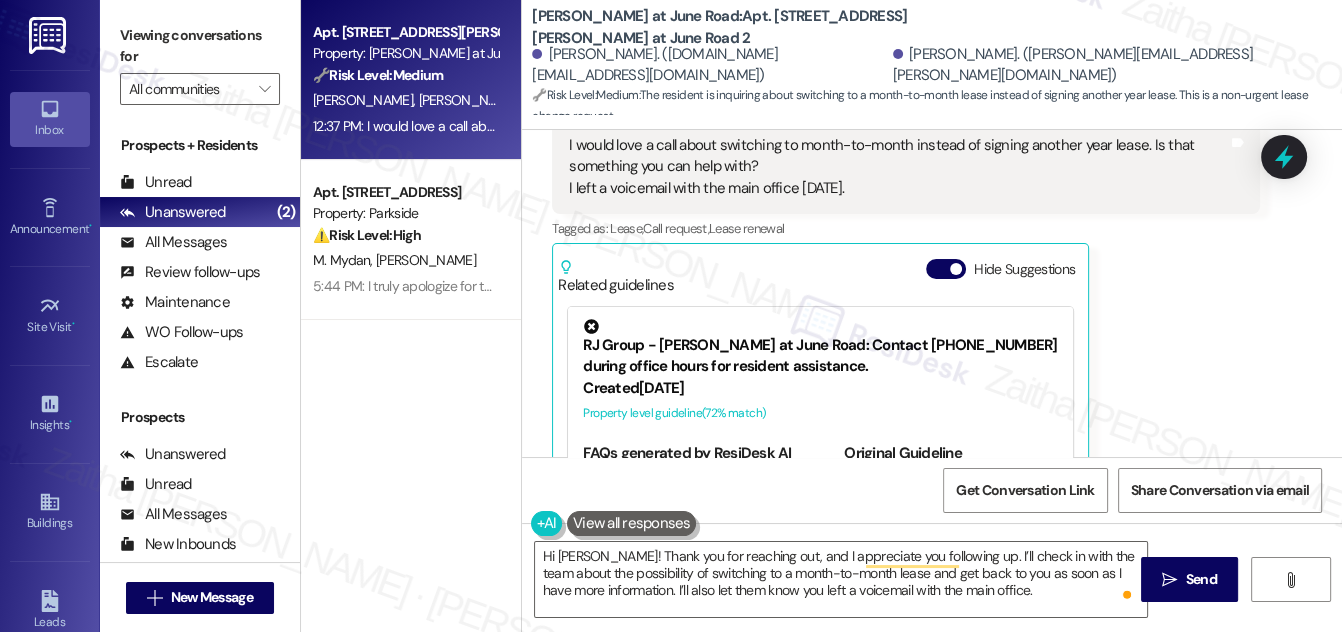 scroll, scrollTop: 5756, scrollLeft: 0, axis: vertical 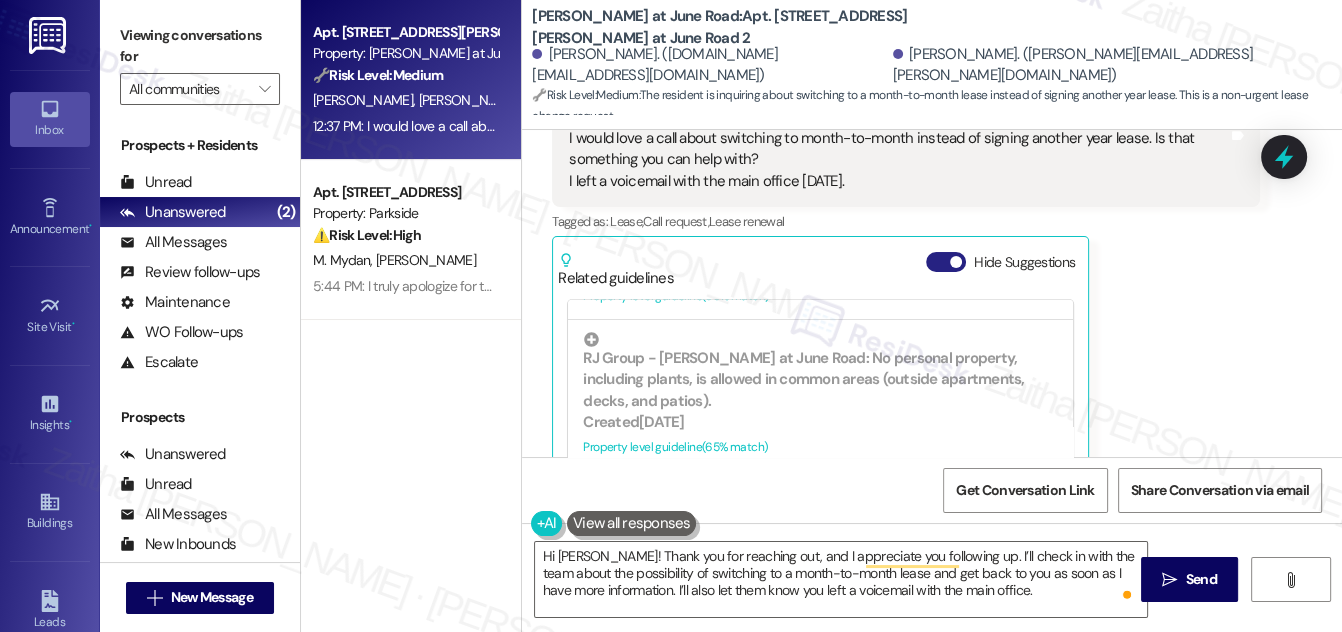 click on "Hide Suggestions" at bounding box center [946, 262] 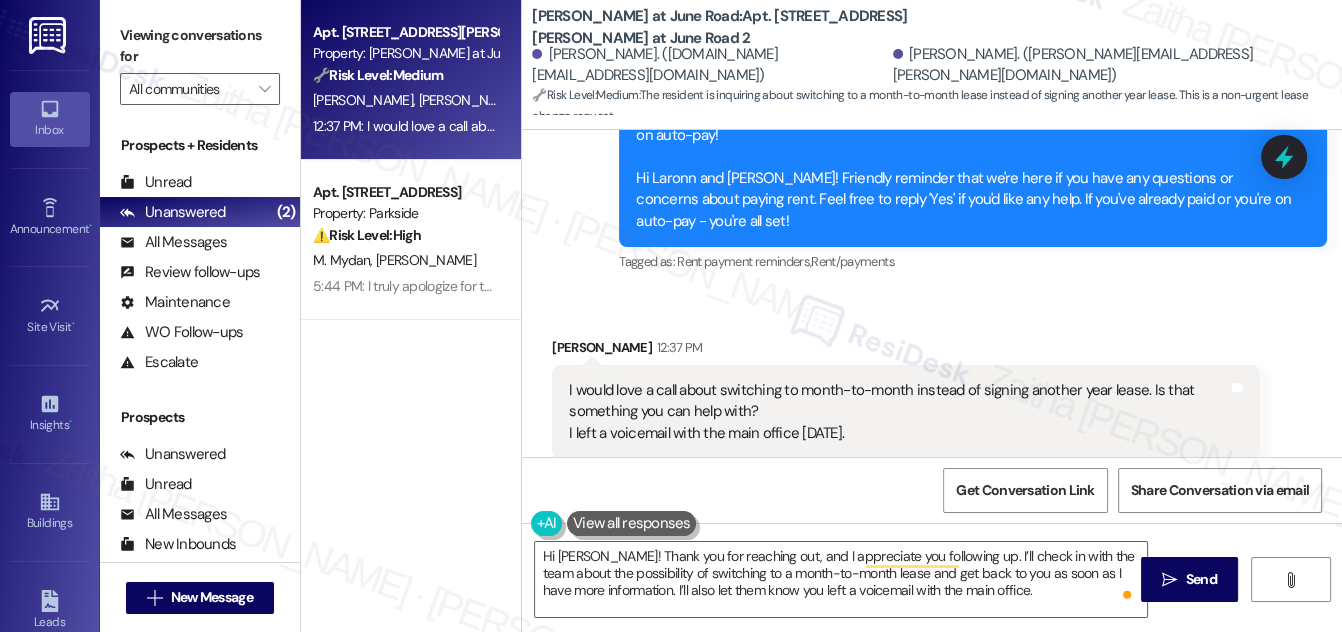 click on "Show suggestions" at bounding box center (942, 514) 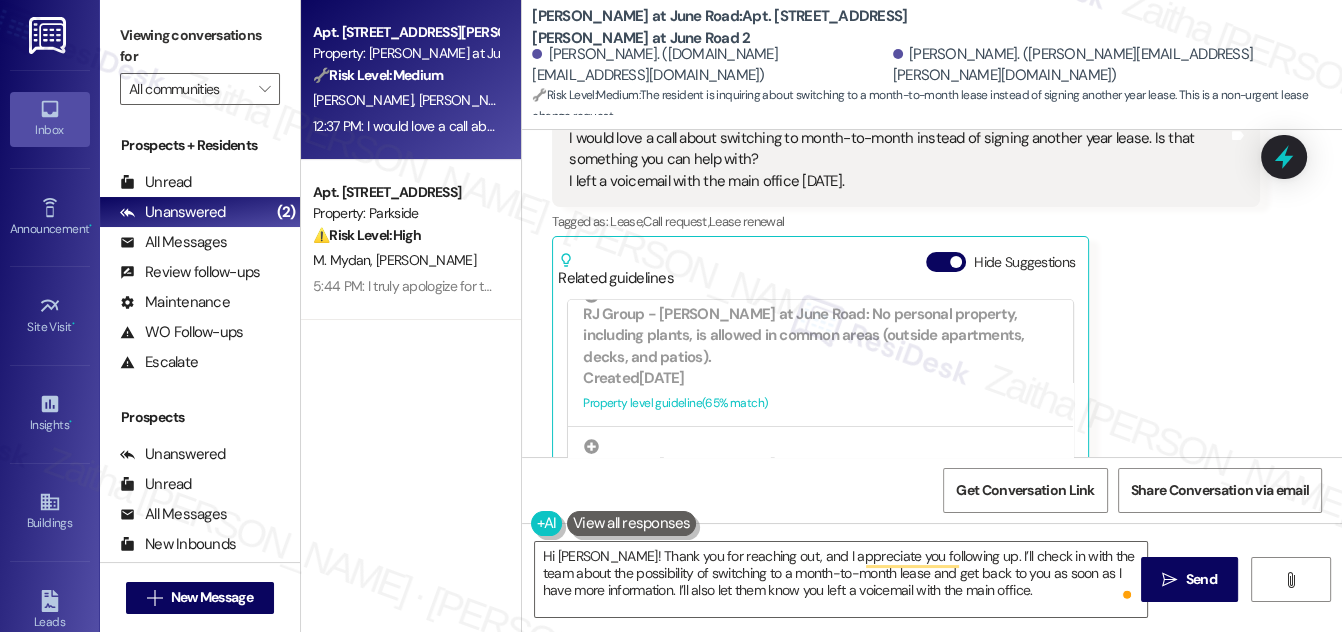 scroll, scrollTop: 702, scrollLeft: 0, axis: vertical 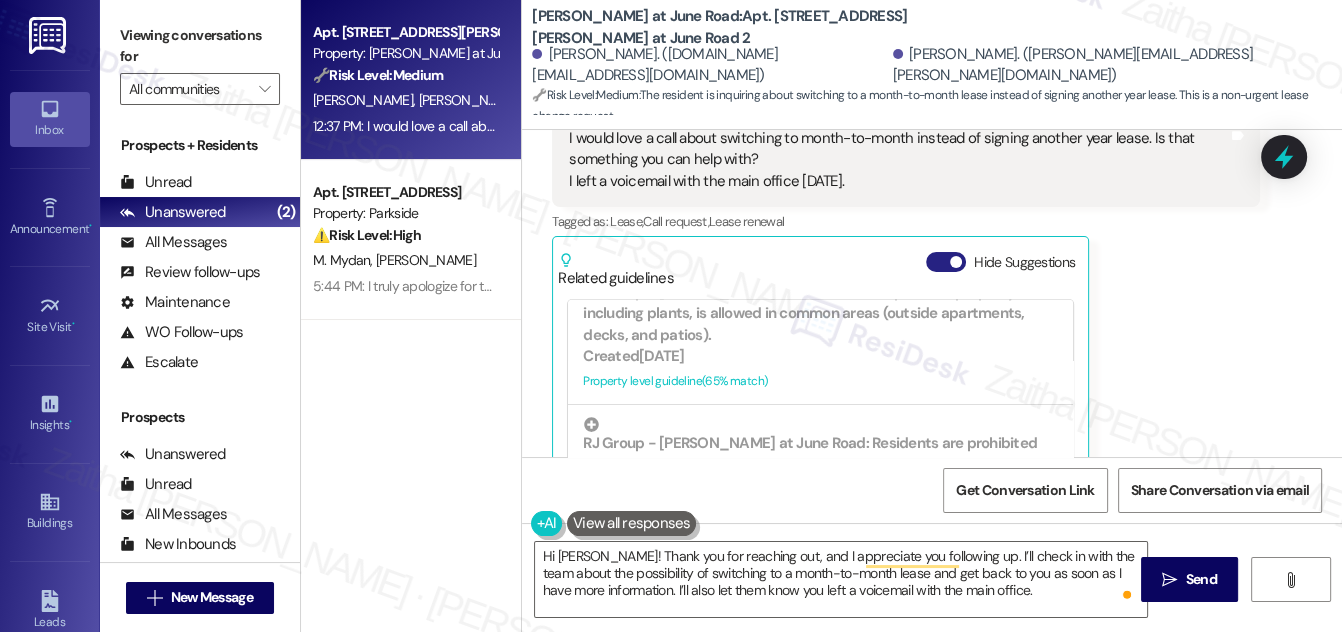 click on "Hide Suggestions" at bounding box center [946, 262] 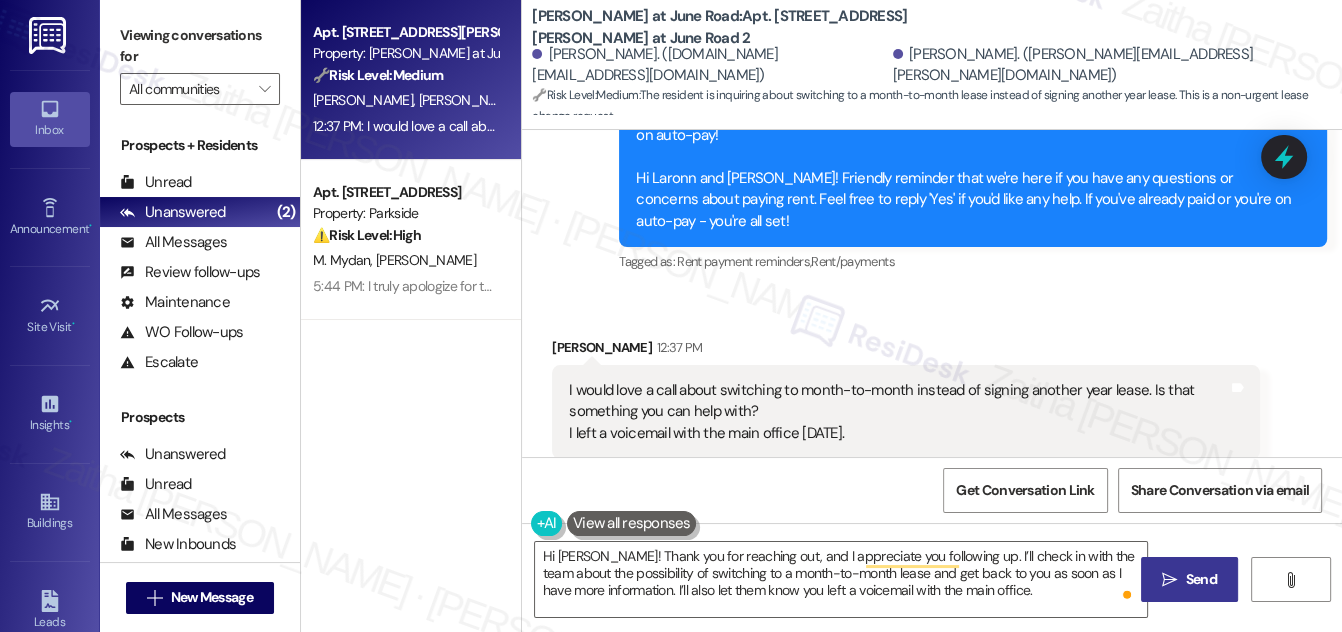 click on "Send" at bounding box center (1201, 579) 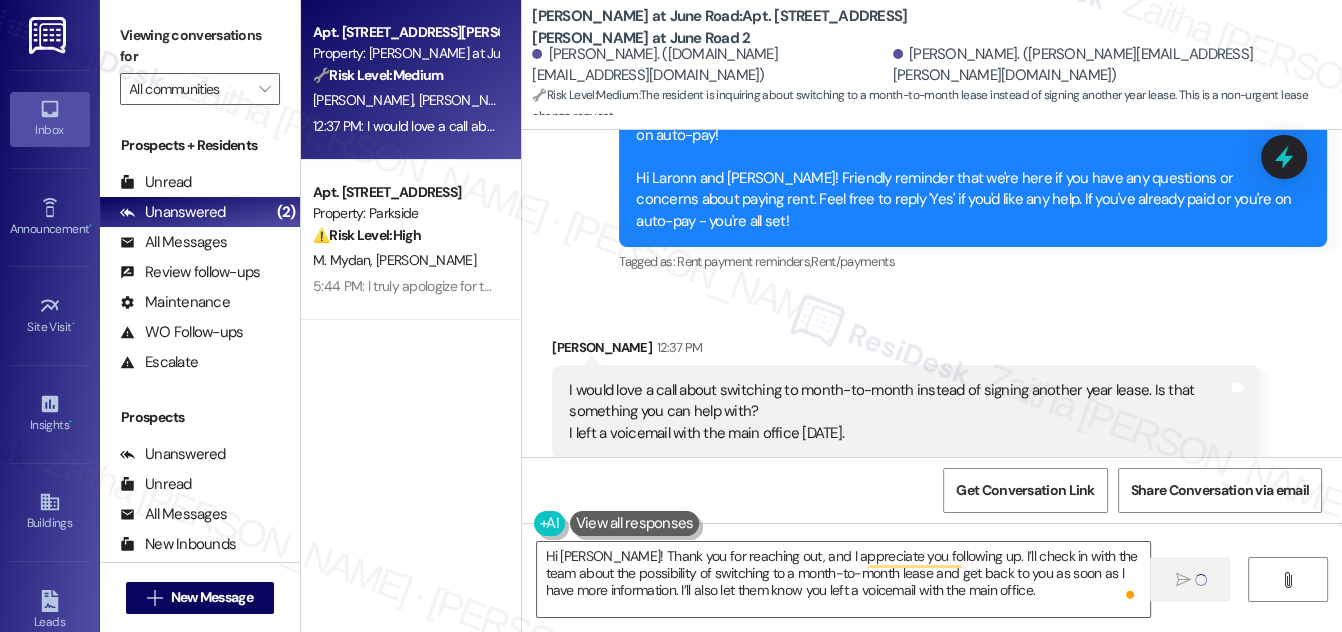 type 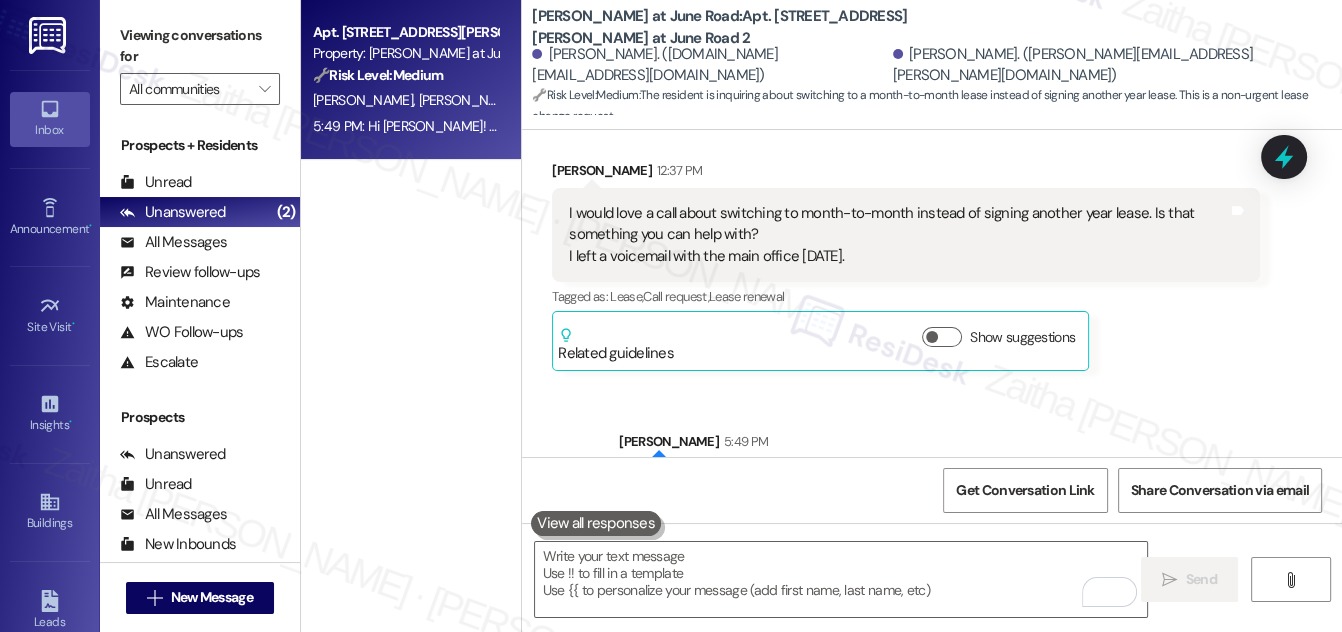 scroll, scrollTop: 5685, scrollLeft: 0, axis: vertical 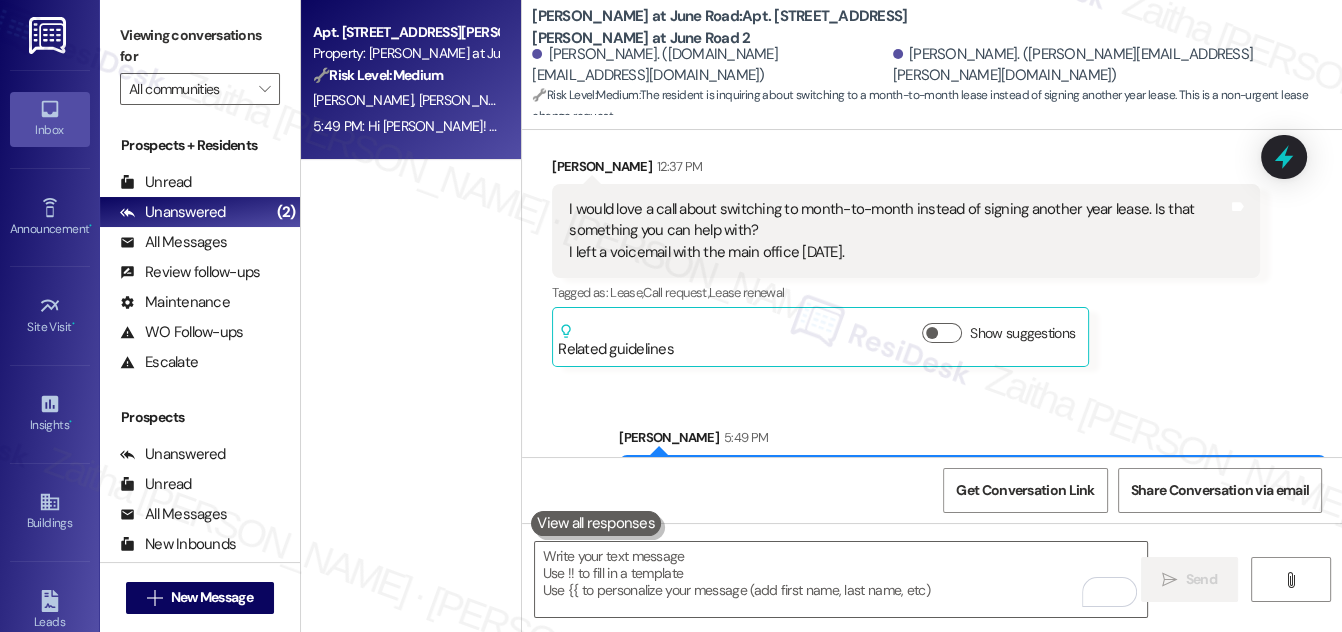 drag, startPoint x: 1279, startPoint y: 143, endPoint x: 1277, endPoint y: 154, distance: 11.18034 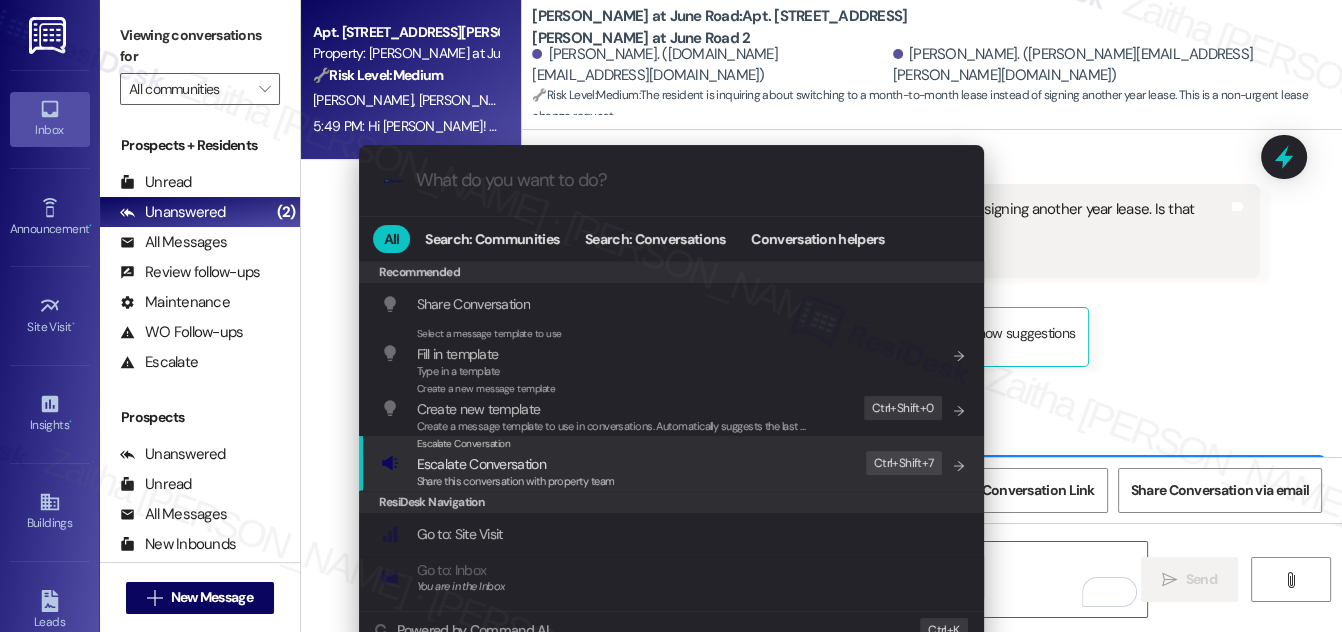 click on "Escalate Conversation" at bounding box center [481, 464] 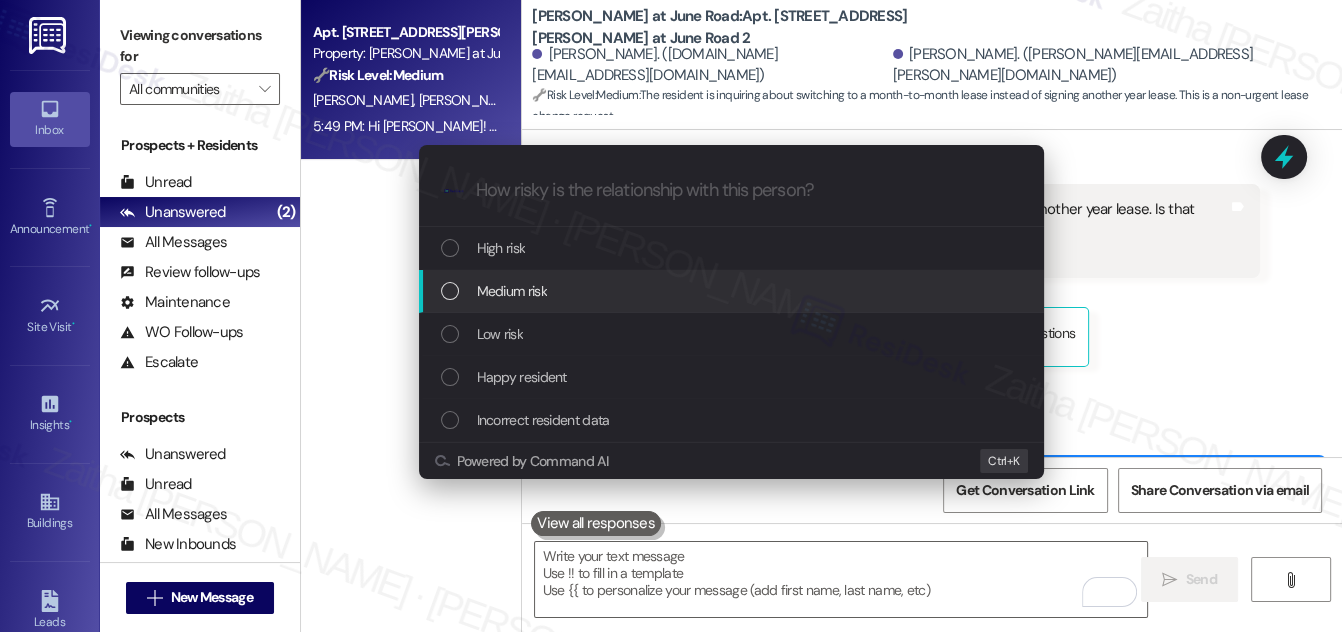 click on "Medium risk" at bounding box center (512, 291) 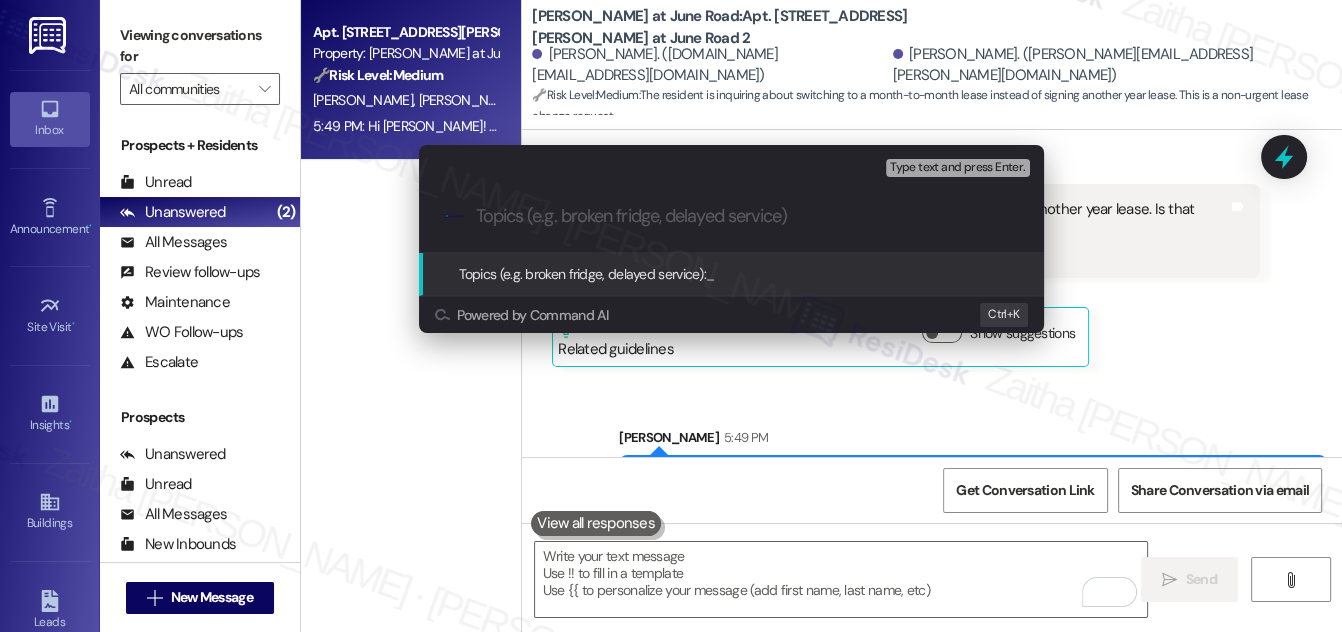 paste on "Month-to-Month Lease Inquiry" 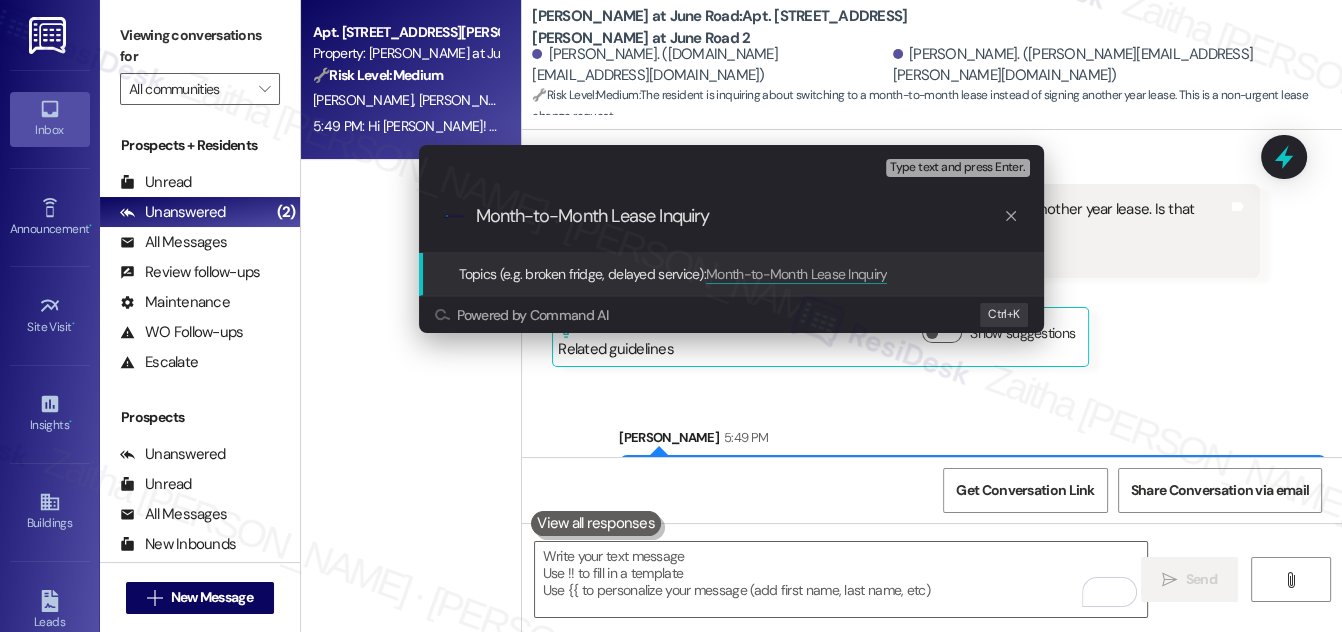 type 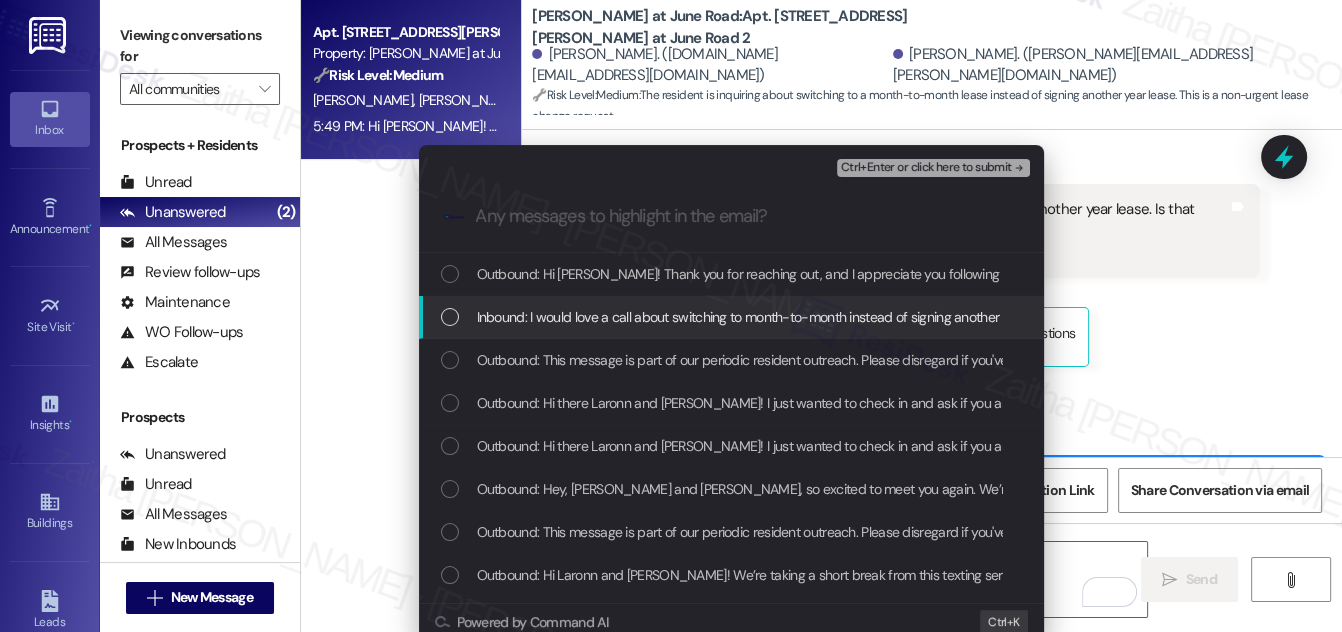 click at bounding box center (450, 317) 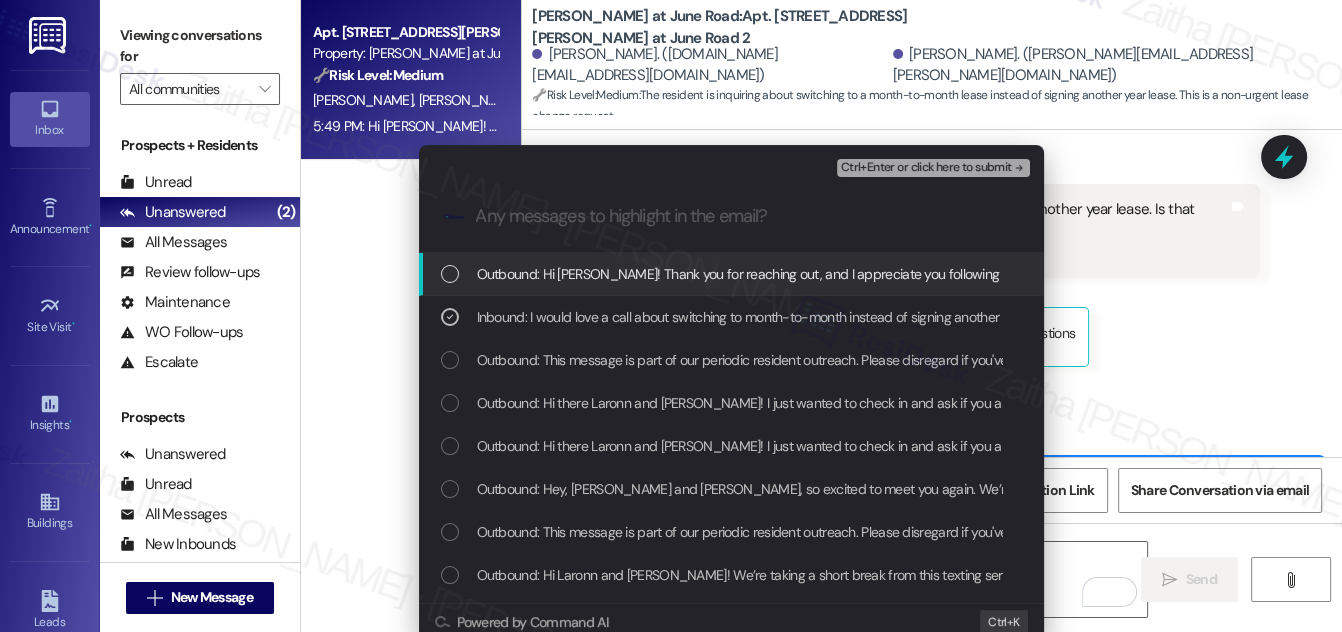 click on "Ctrl+Enter or click here to submit" at bounding box center (926, 168) 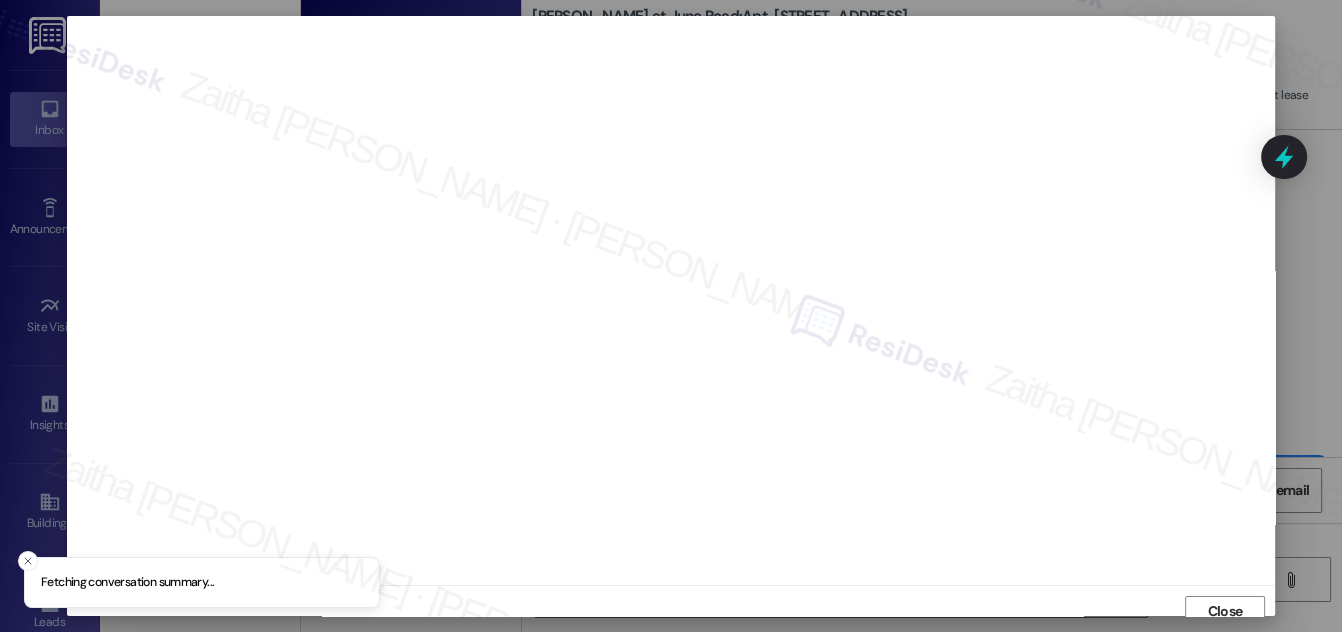 scroll, scrollTop: 11, scrollLeft: 0, axis: vertical 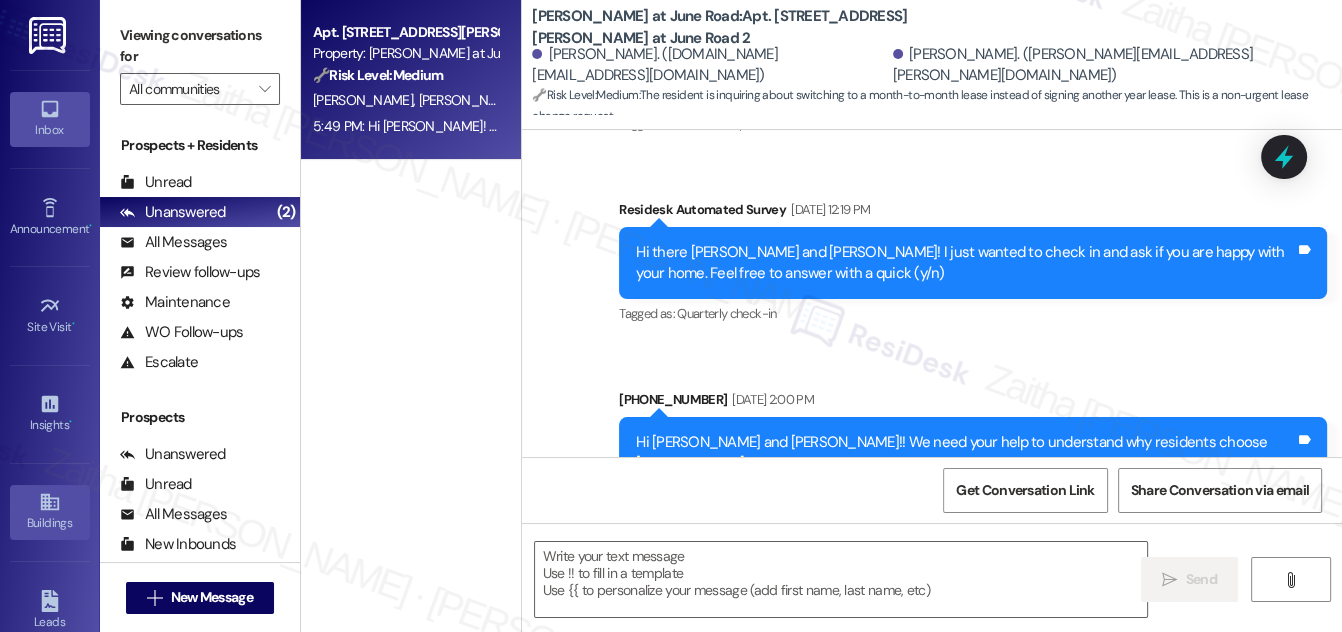 type on "Fetching suggested responses. Please feel free to read through the conversation in the meantime." 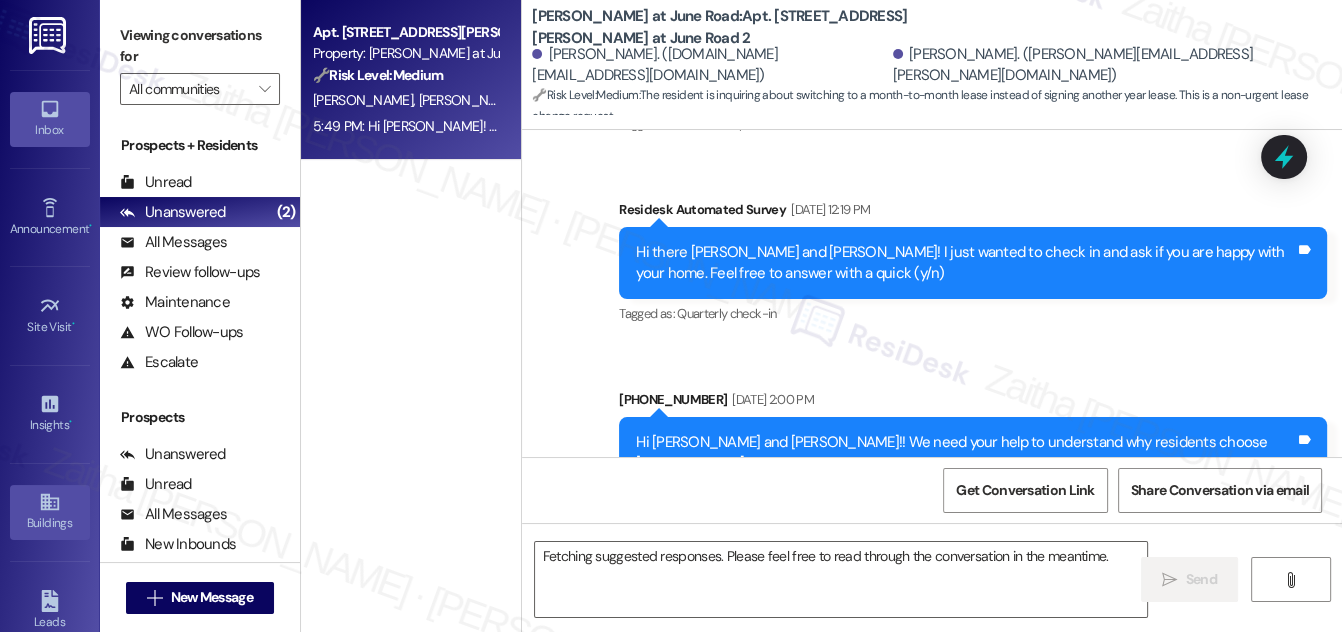 scroll, scrollTop: 2400, scrollLeft: 0, axis: vertical 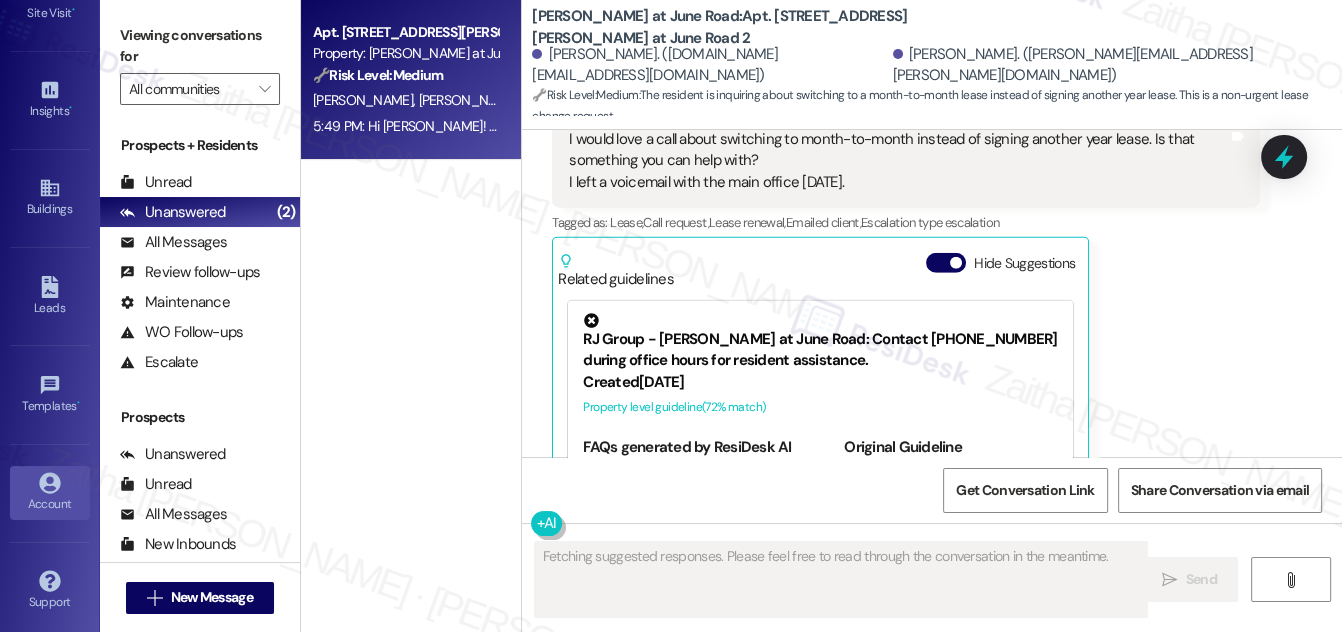 click on "Account" at bounding box center (50, 504) 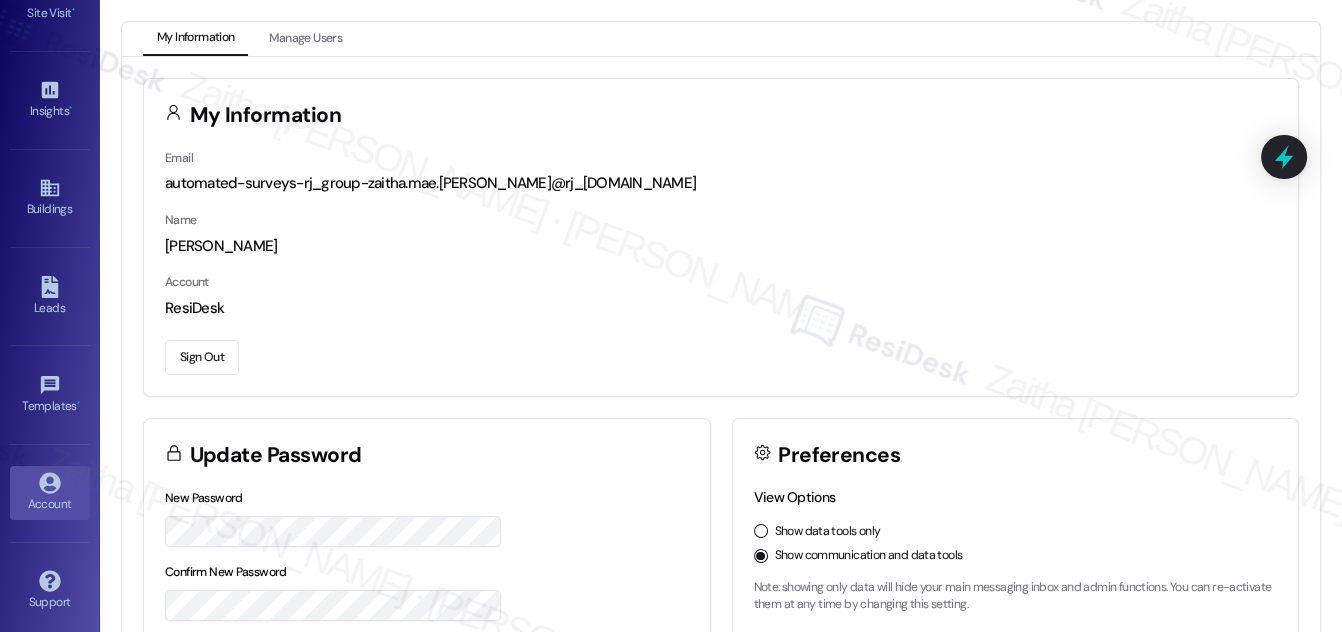 click on "Sign Out" at bounding box center (202, 357) 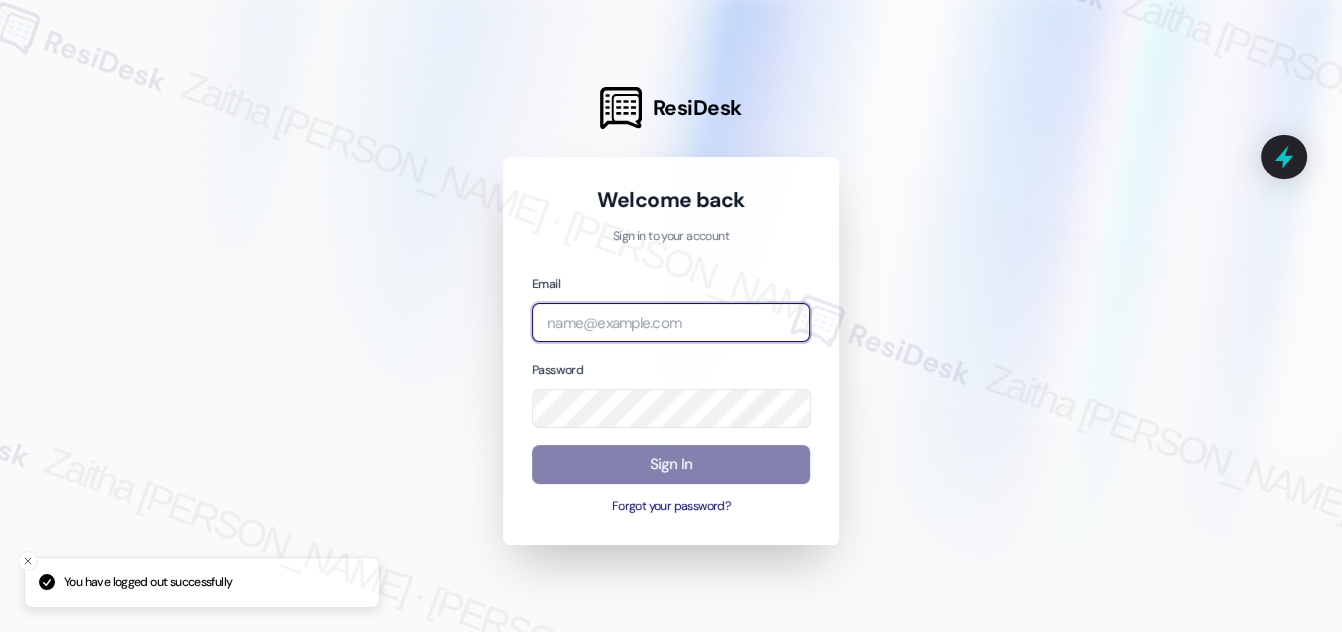 click at bounding box center [671, 322] 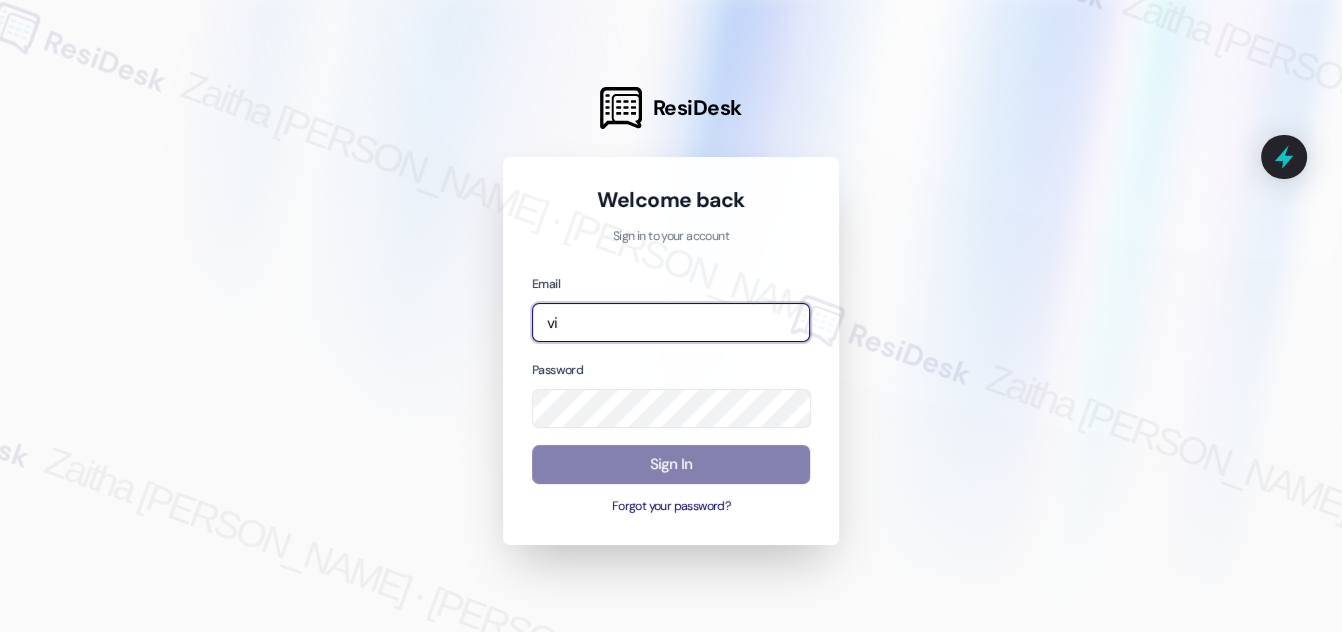type on "v" 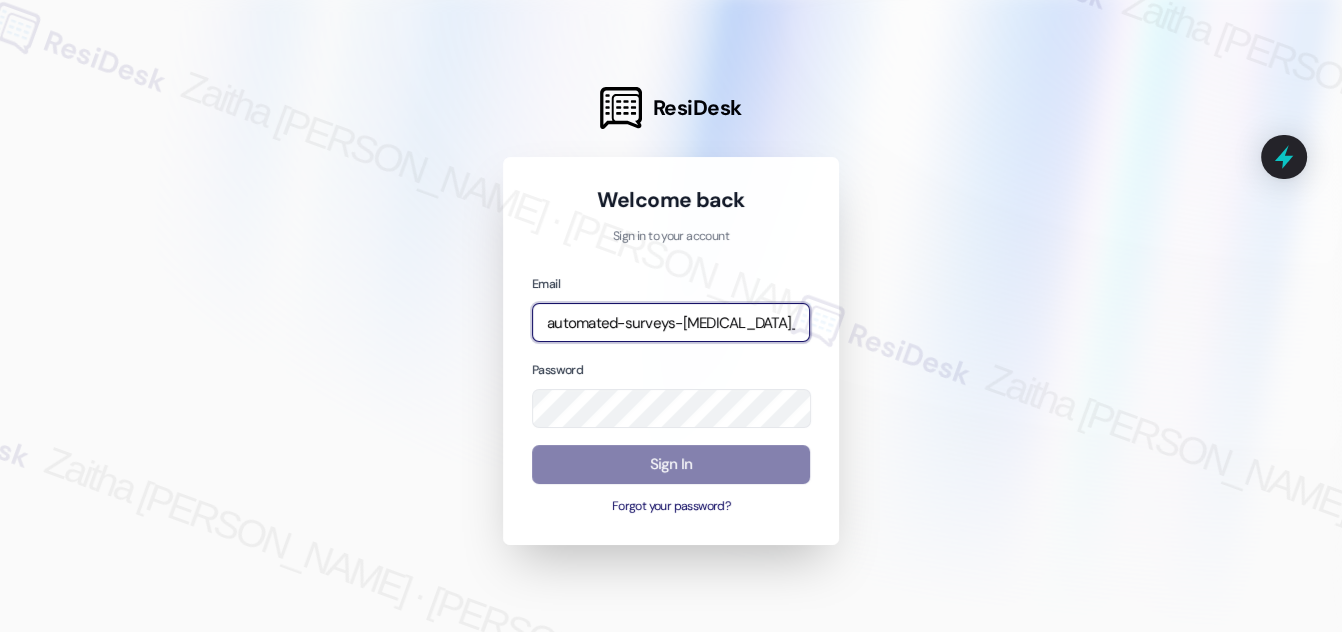 type on "automated-surveys-[MEDICAL_DATA]_formerly_regency-zaitha.mae.[PERSON_NAME]@[MEDICAL_DATA]_formerly_[DOMAIN_NAME]" 